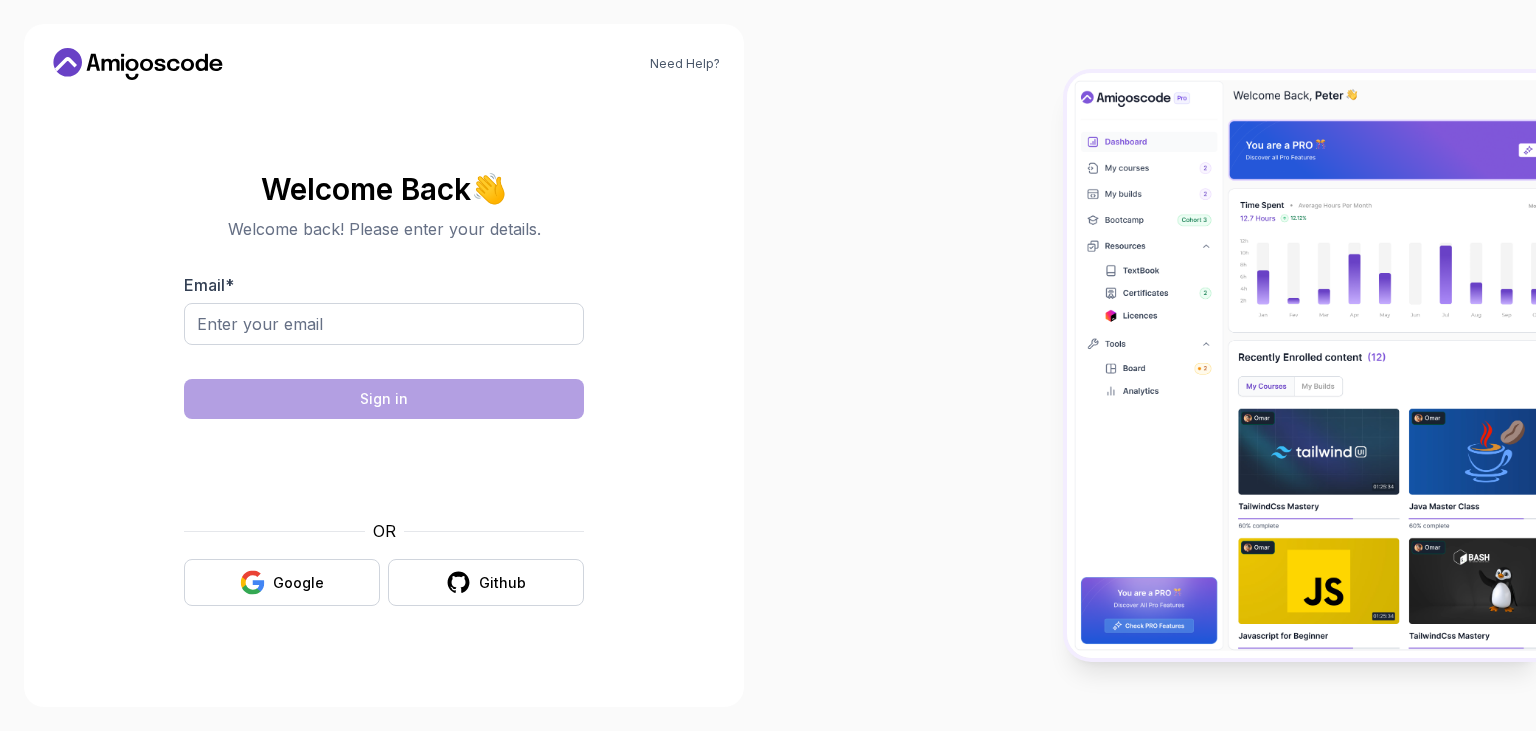 scroll, scrollTop: 0, scrollLeft: 0, axis: both 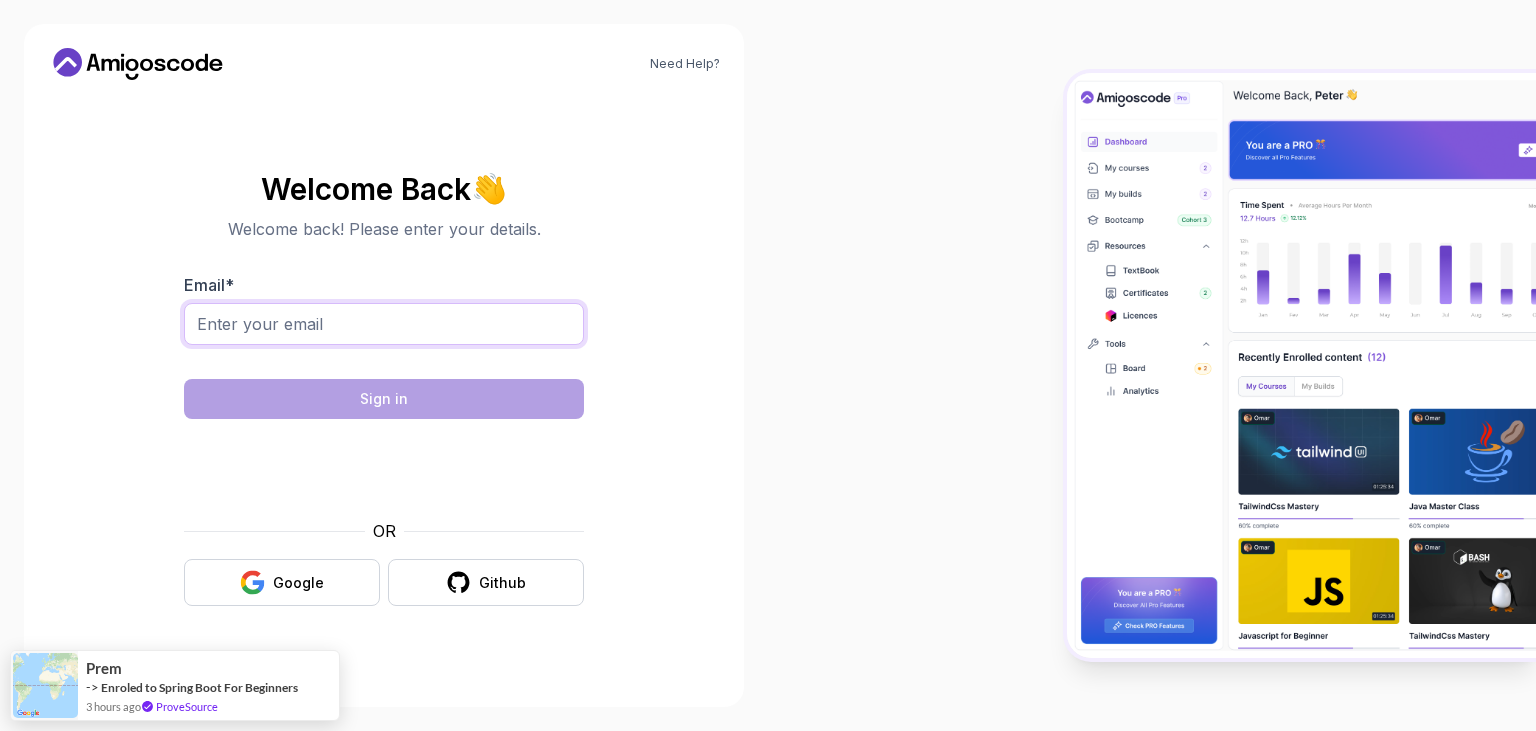 click on "Email *" at bounding box center [384, 324] 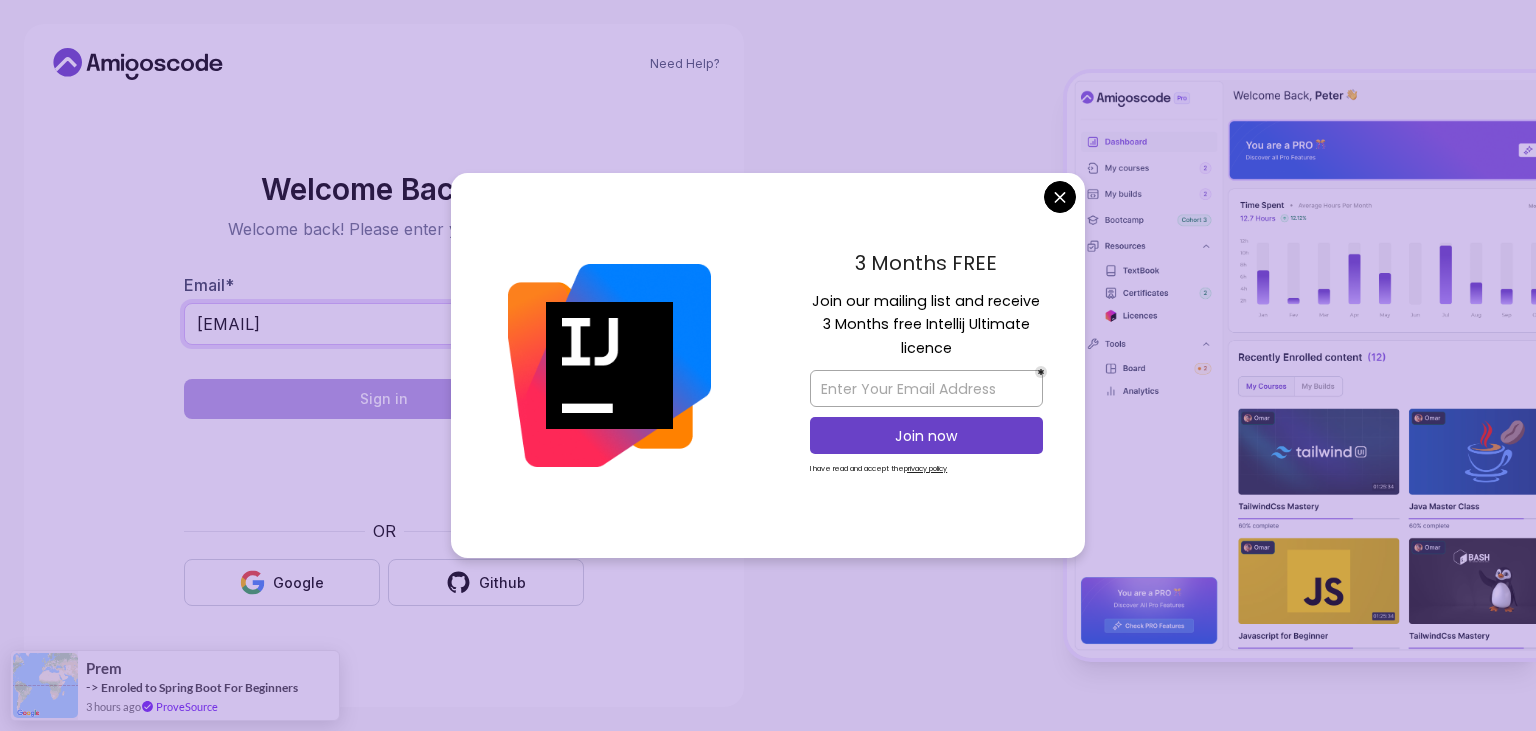 click on "nasir.cujaj@cit.edu.al" at bounding box center [384, 324] 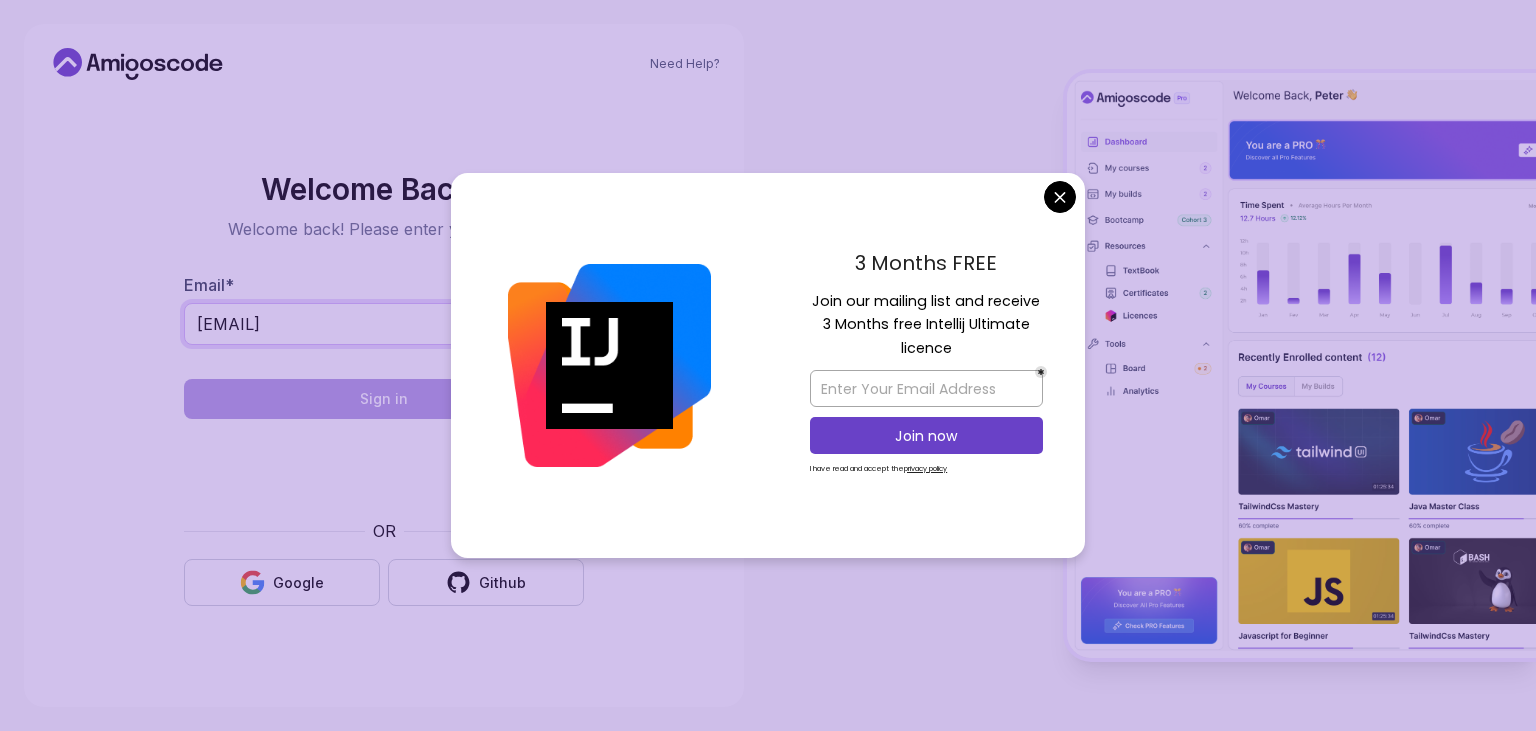 type on "nasir.cujaj@cit.edu.al" 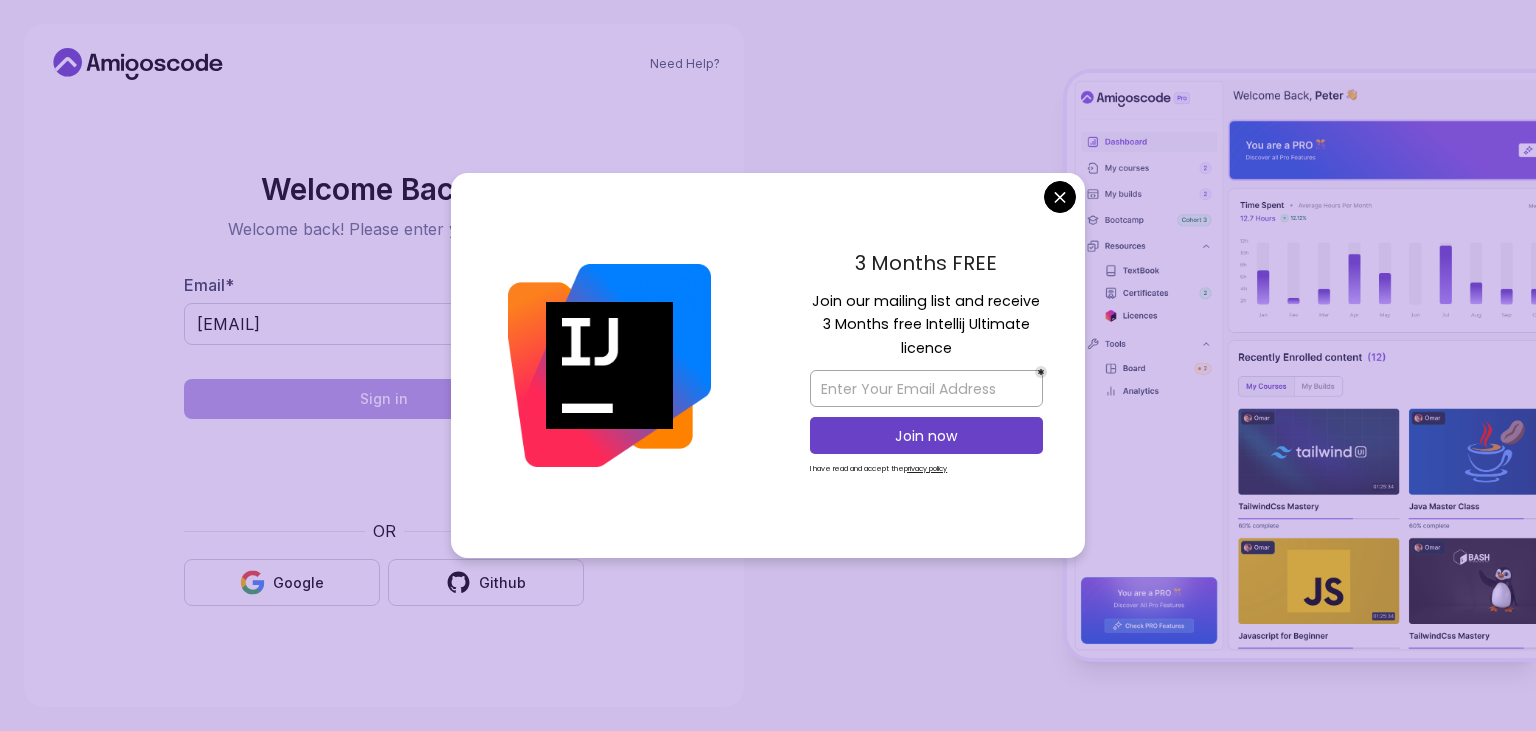 click on "Need Help? Welcome Back 👋 Welcome back! Please enter your details. Email * nasir.cujaj@cit.edu.al Sign in OR Google Github
Prem ->   Enroled to Spring Boot For Beginners 3 hours ago     ProveSource" at bounding box center [768, 365] 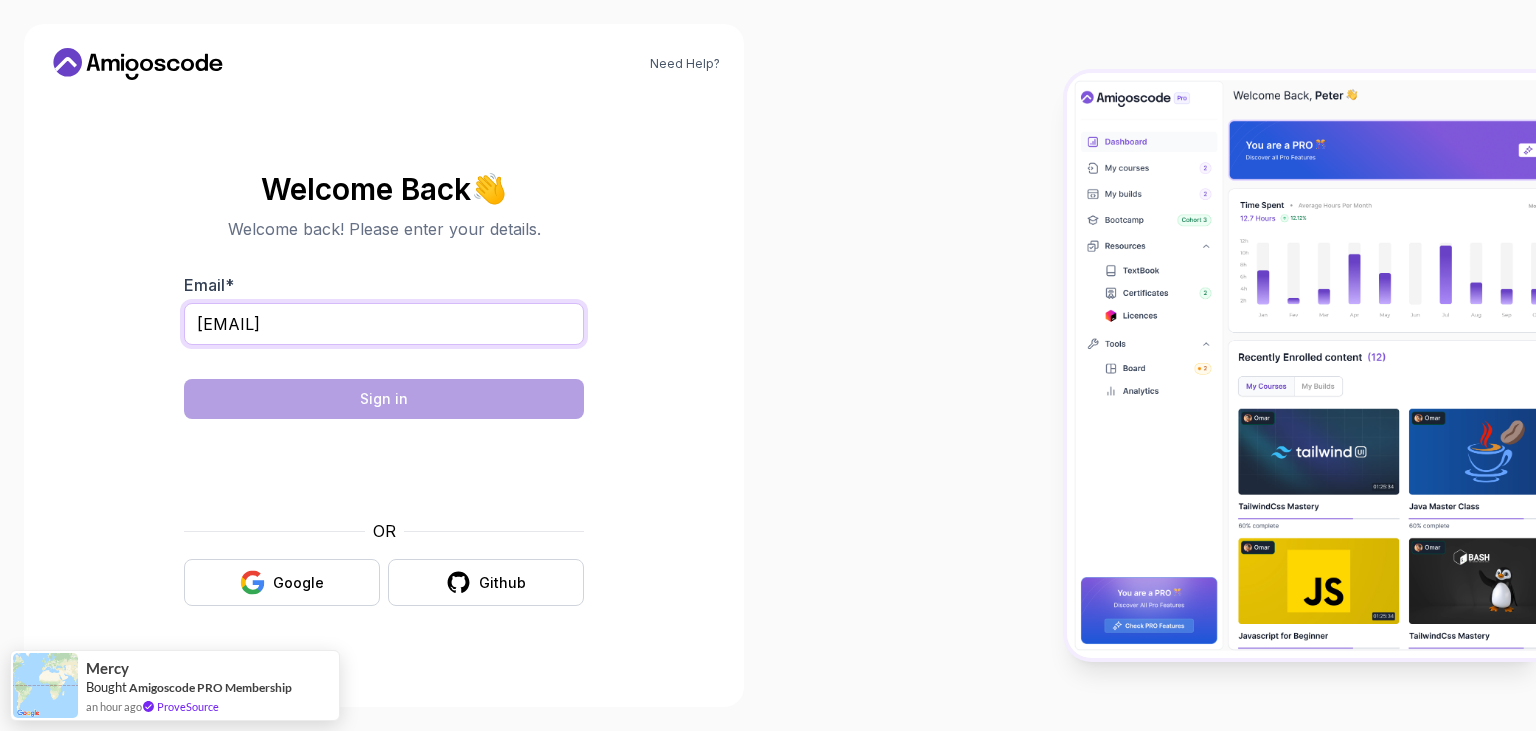 click on "nasir.cujaj@cit.edu.al" at bounding box center (384, 324) 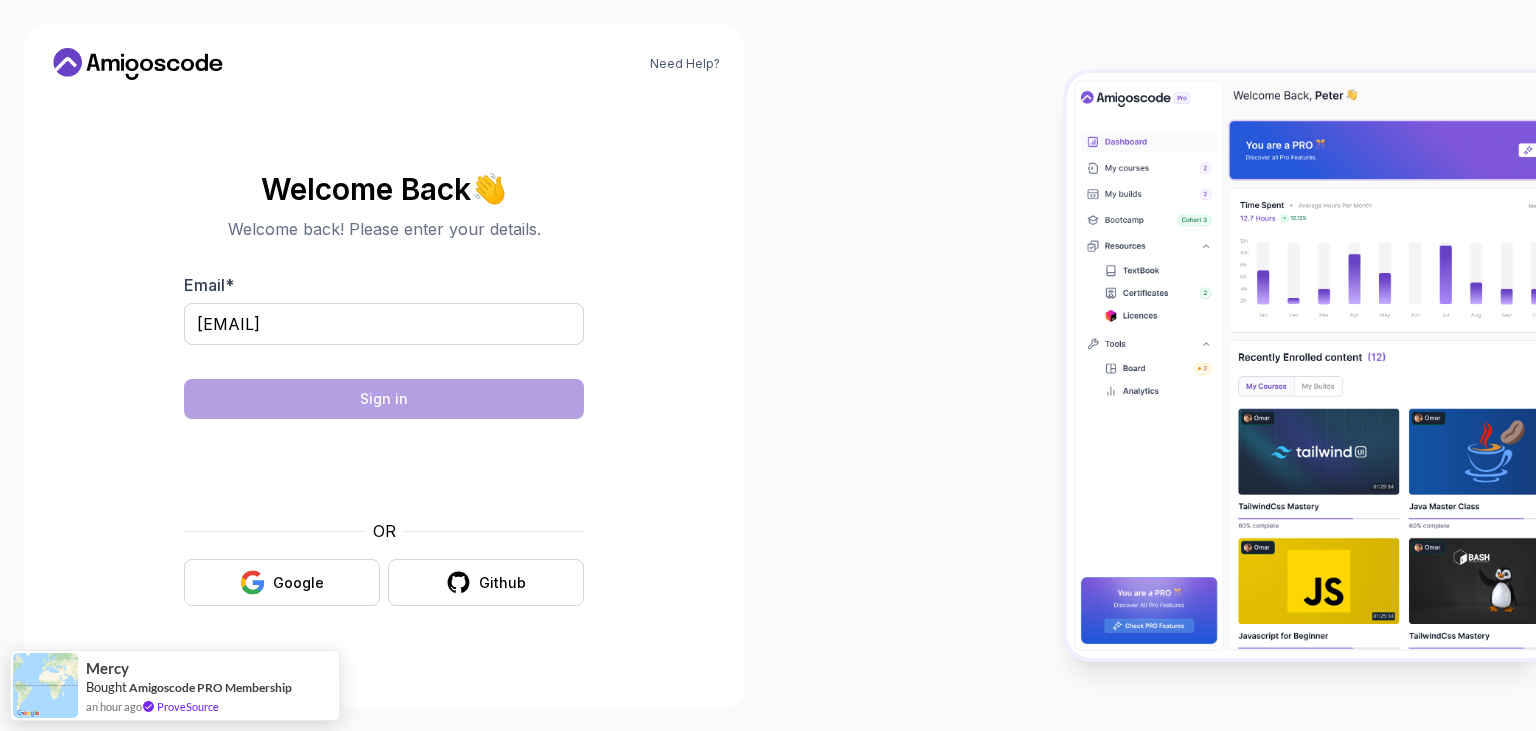 click on "Welcome Back 👋 Welcome back! Please enter your details. Email * nasir.cujaj@cit.edu.al Sign in OR Google Github" at bounding box center [384, 389] 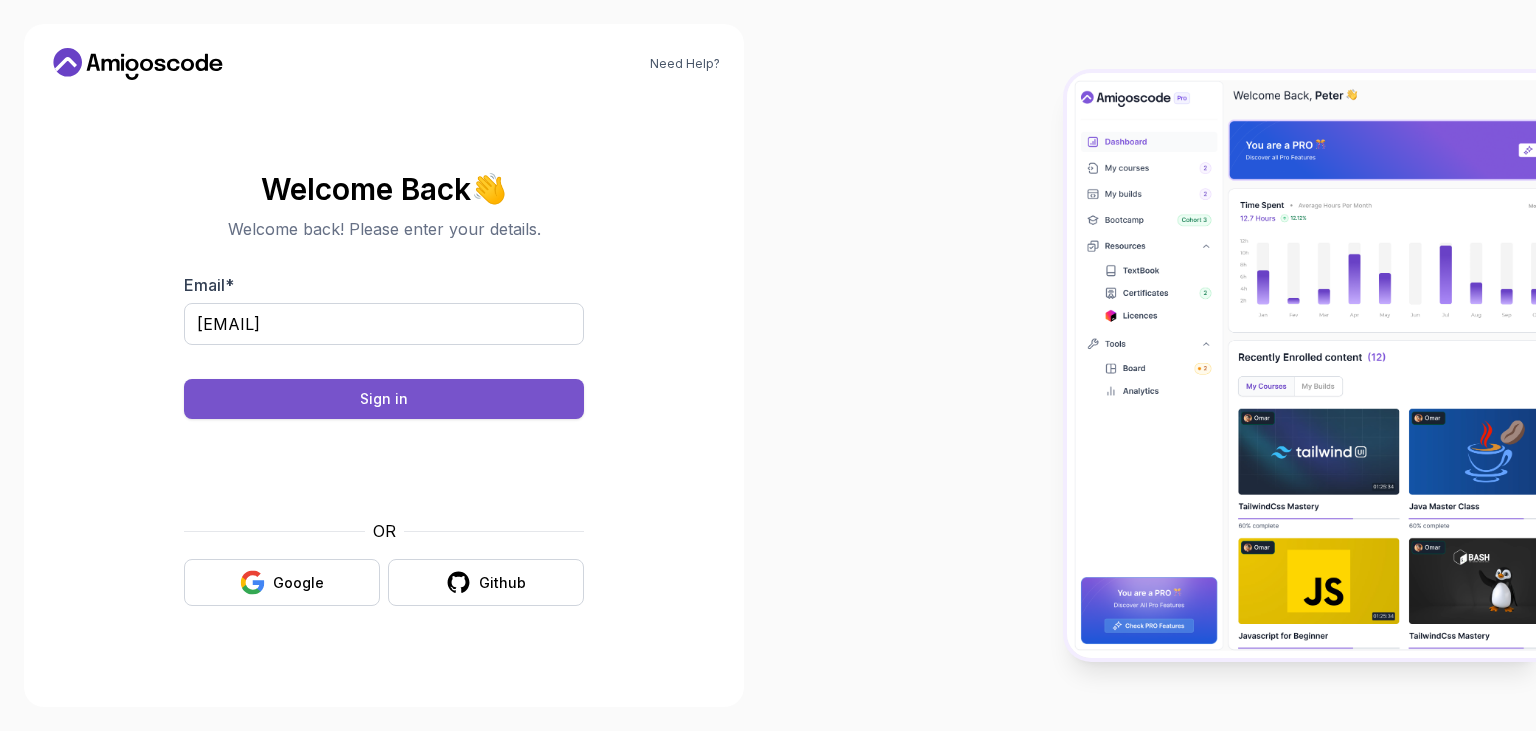 click on "Sign in" at bounding box center [384, 399] 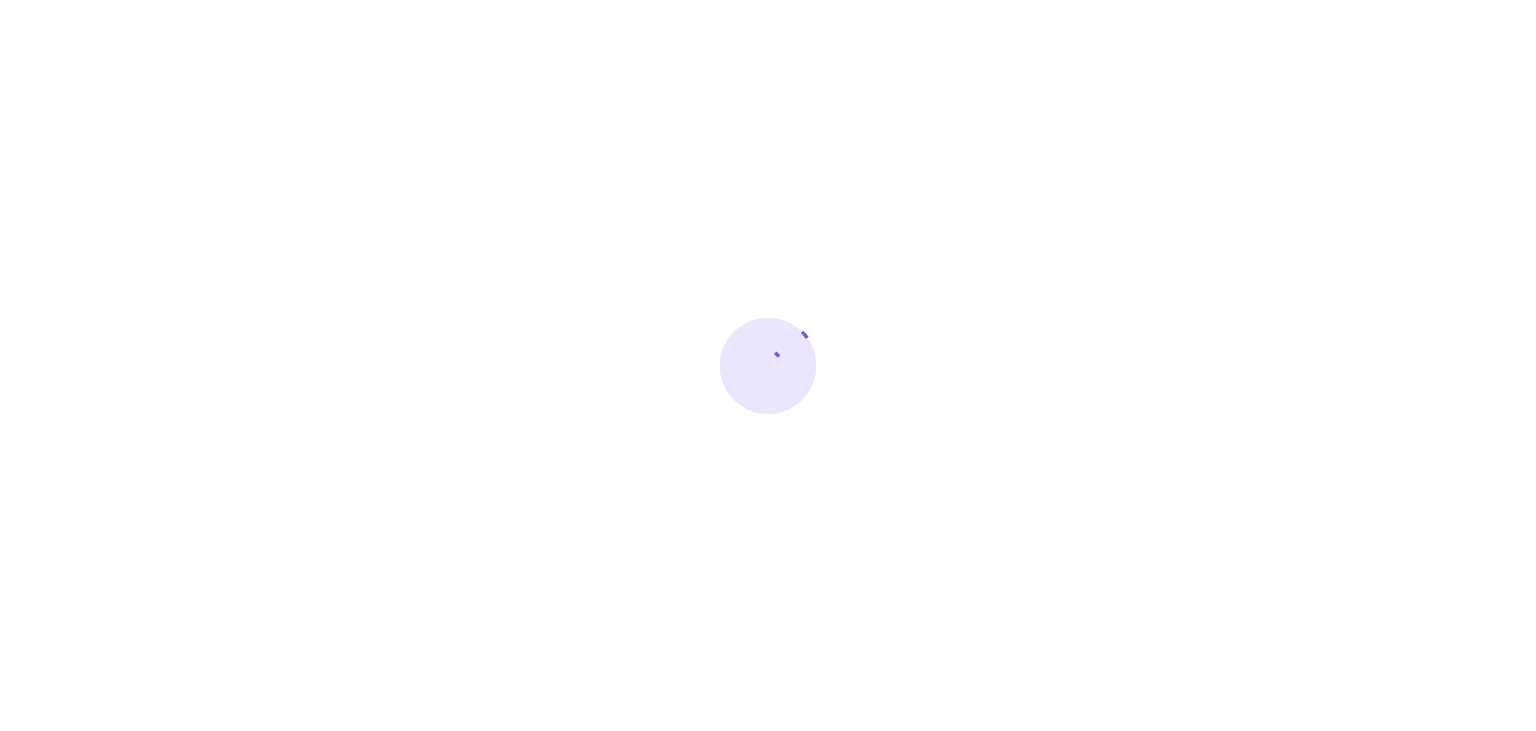 scroll, scrollTop: 0, scrollLeft: 0, axis: both 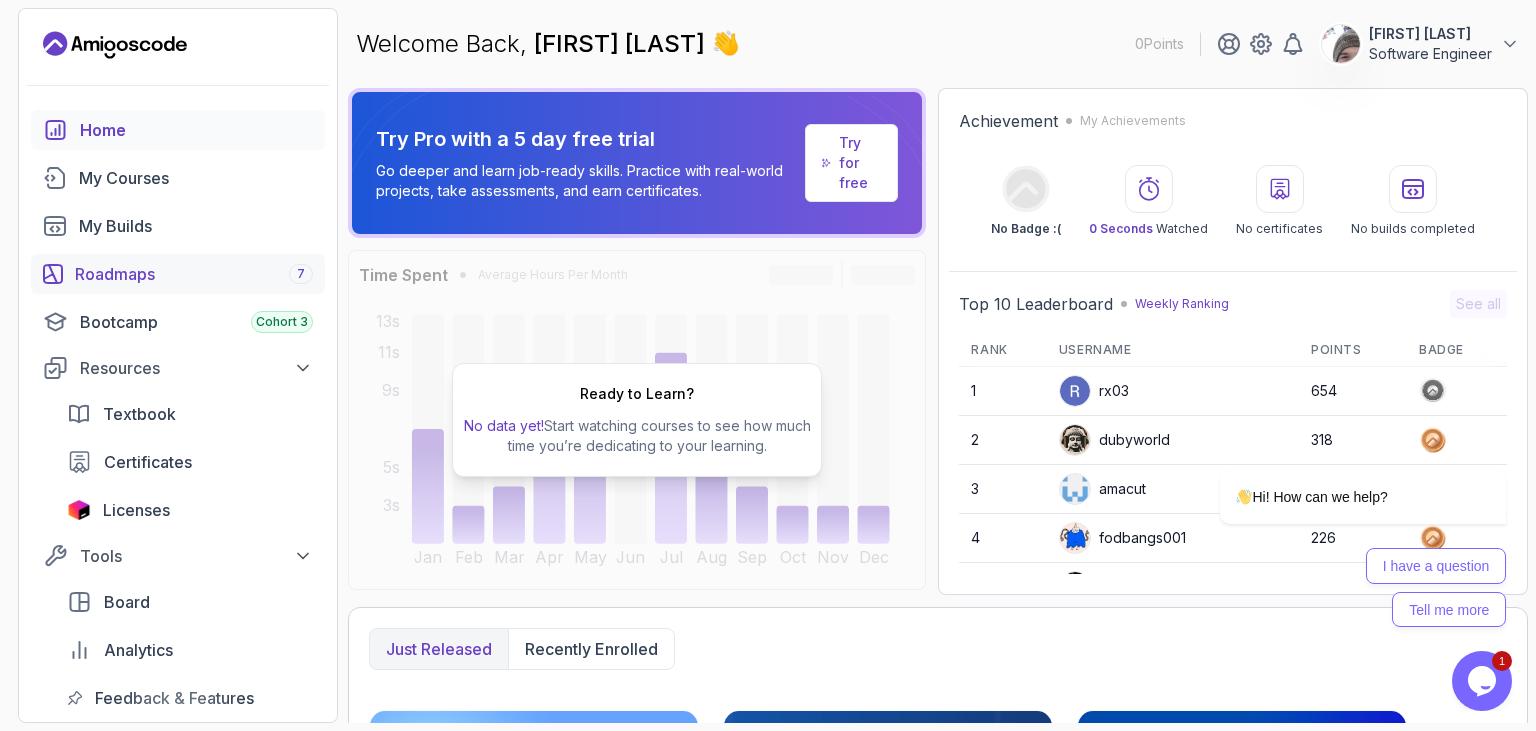 click on "Roadmaps 7" at bounding box center (194, 274) 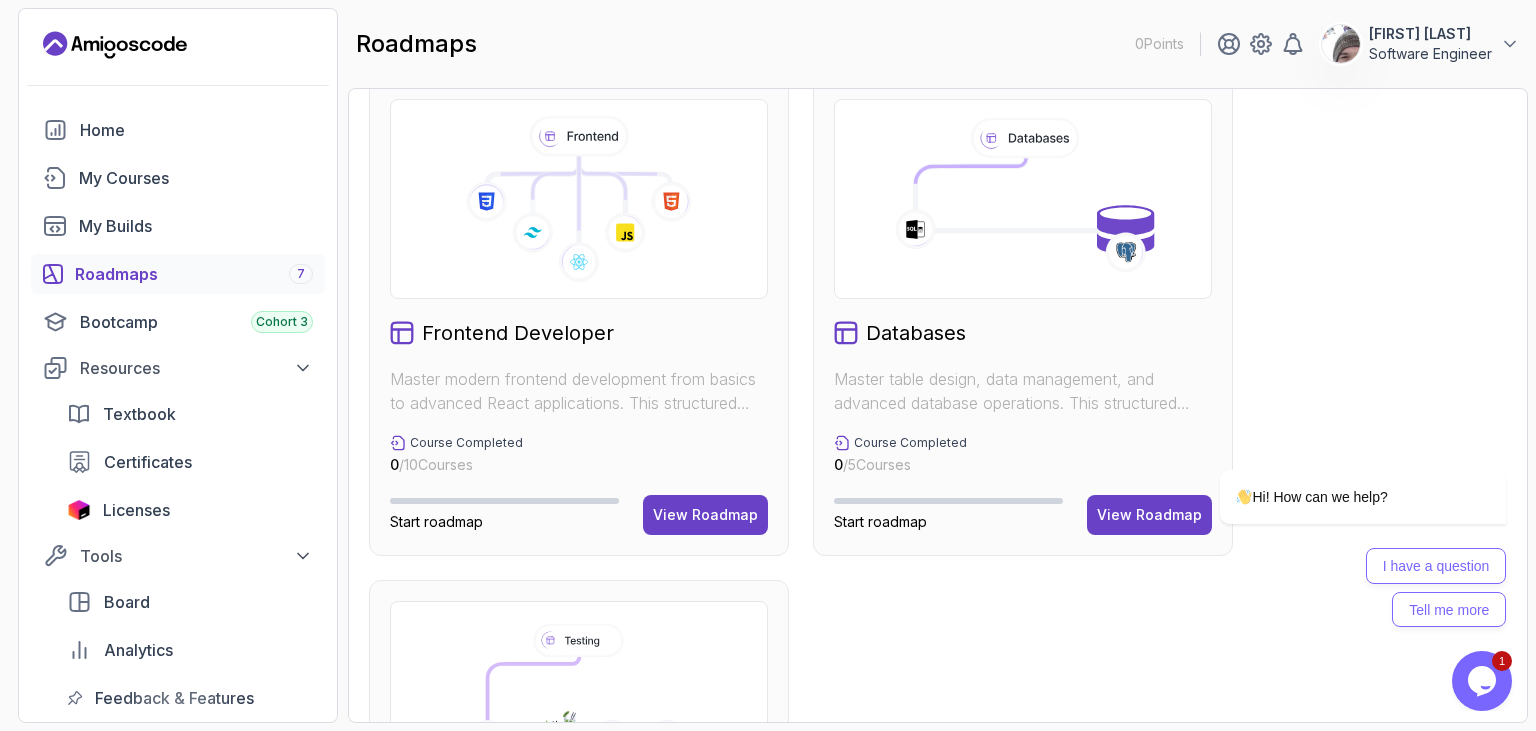 scroll, scrollTop: 1152, scrollLeft: 0, axis: vertical 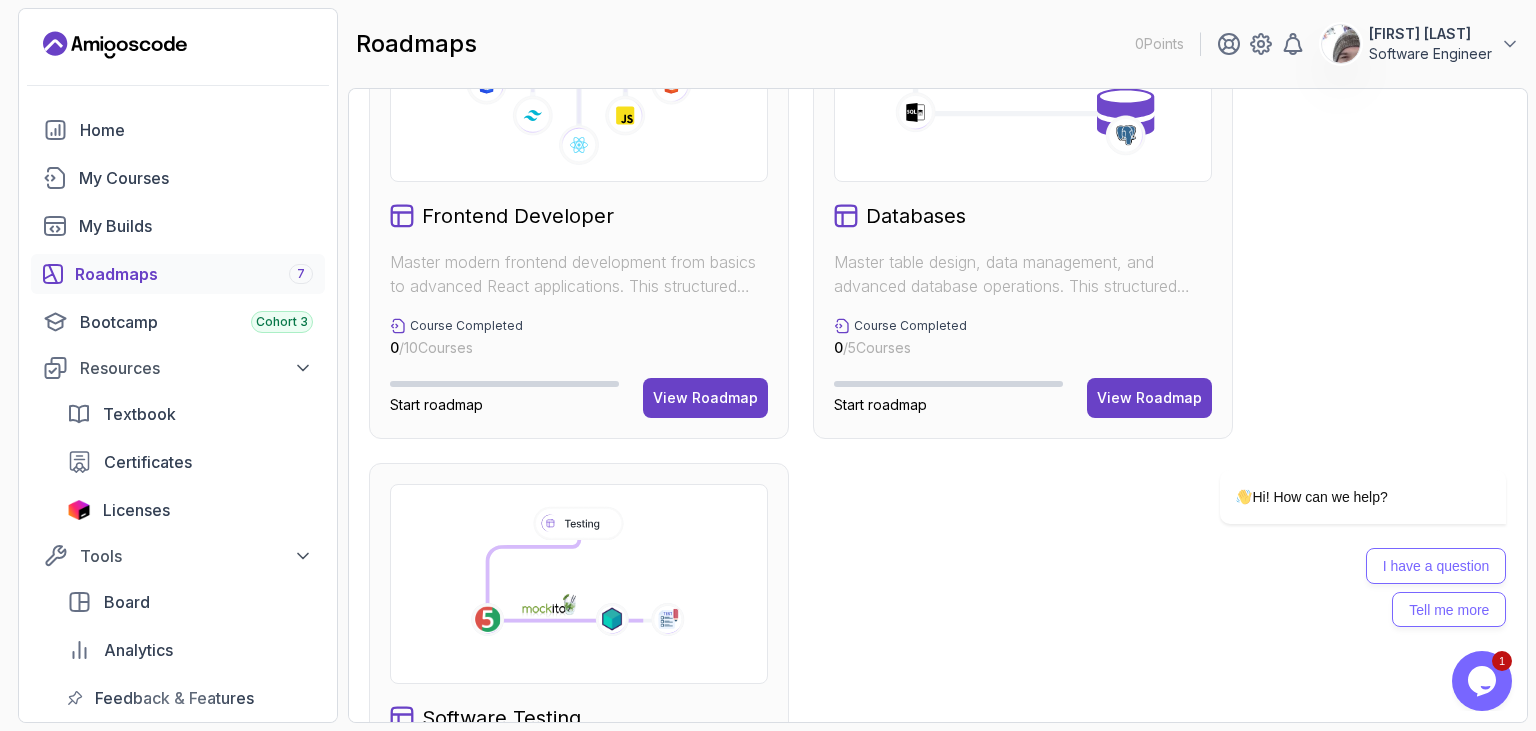 click on "Frontend Developer" at bounding box center (518, 216) 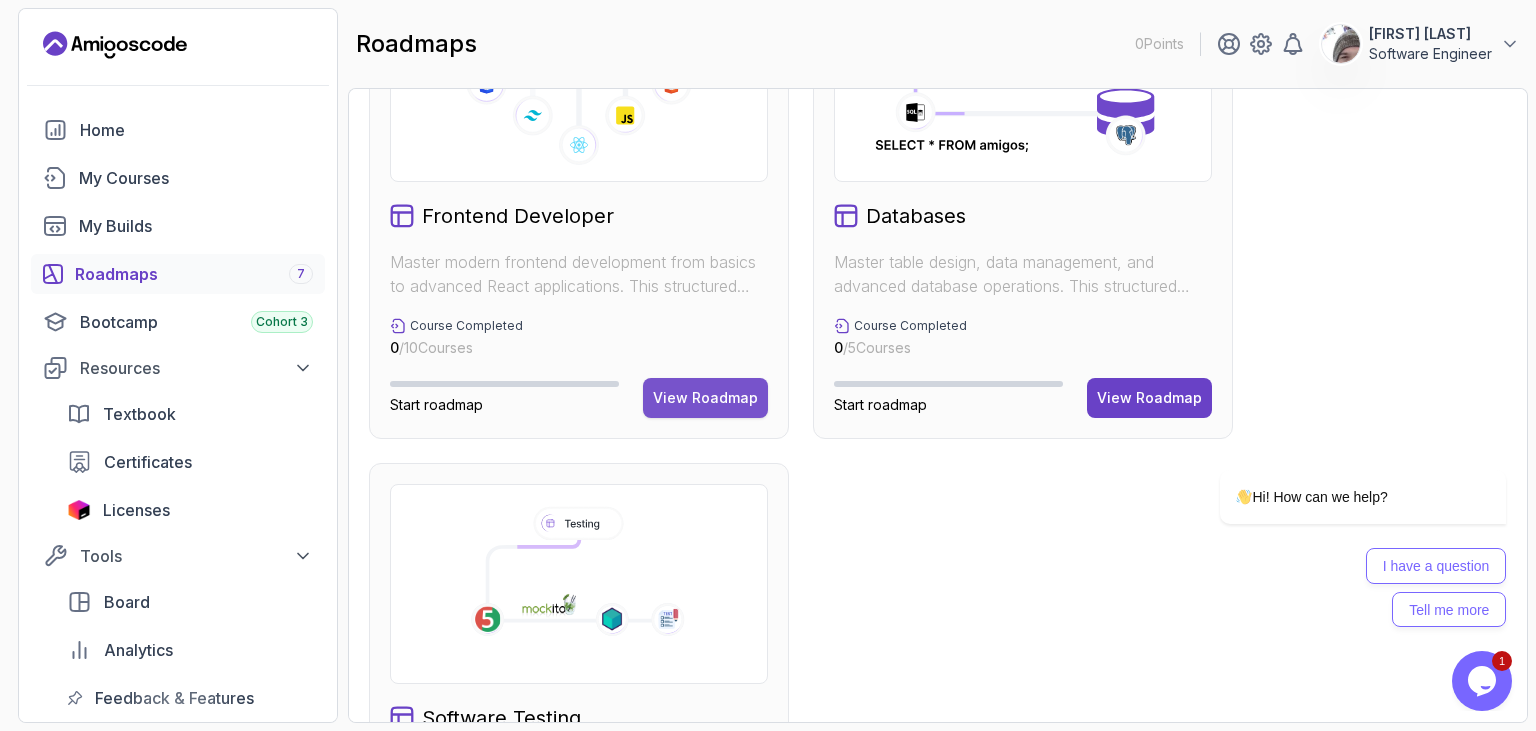 click on "View Roadmap" at bounding box center [705, 398] 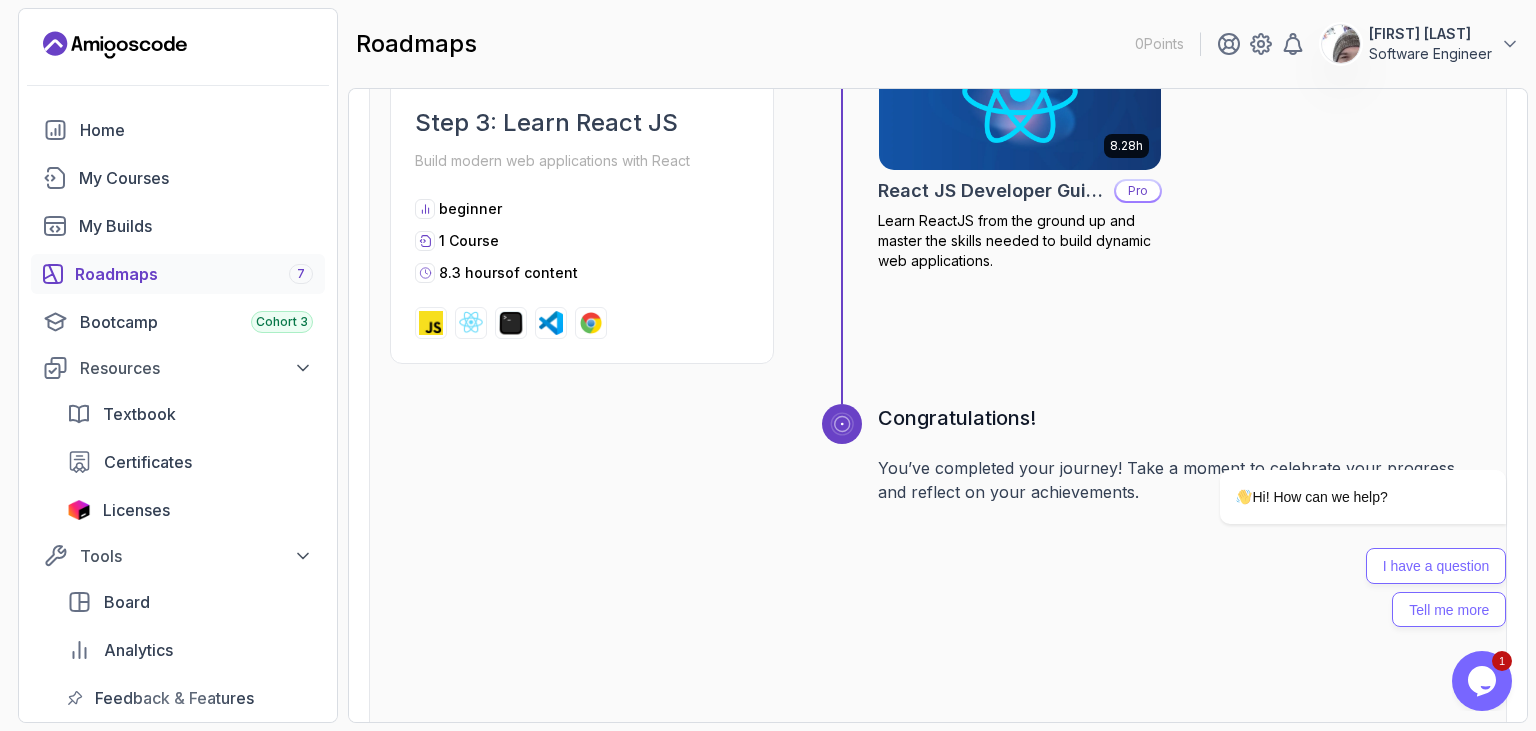 scroll, scrollTop: 2853, scrollLeft: 0, axis: vertical 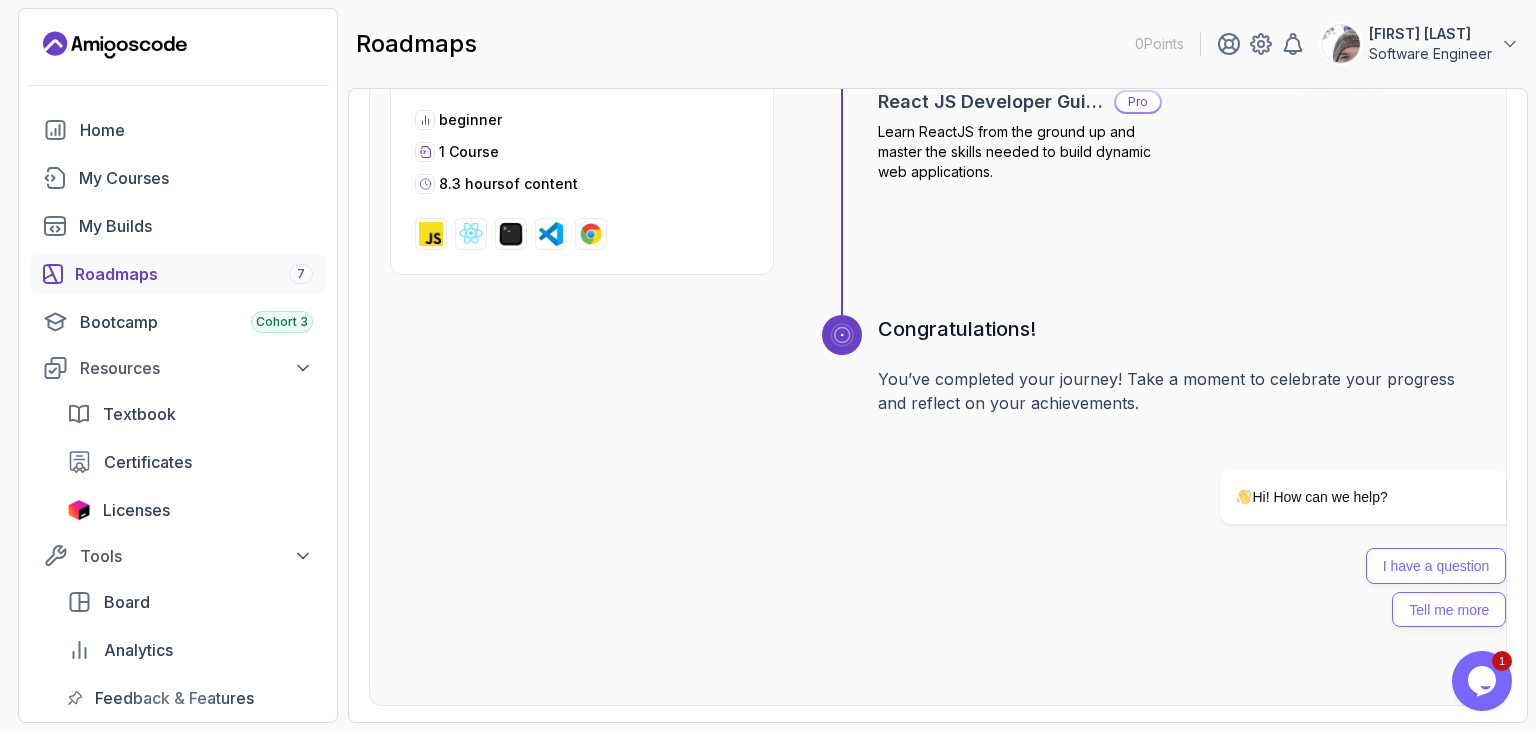 click 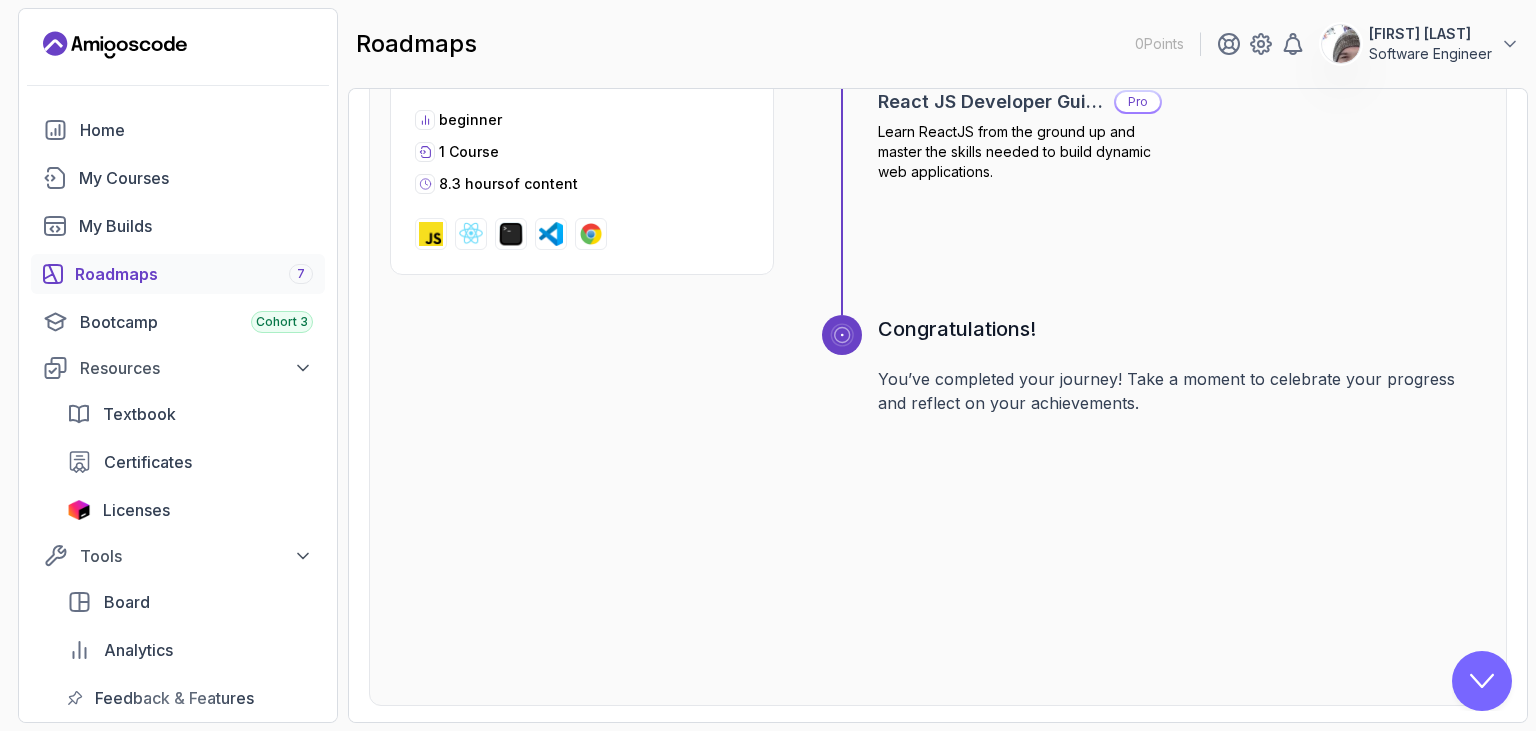 scroll, scrollTop: 0, scrollLeft: 0, axis: both 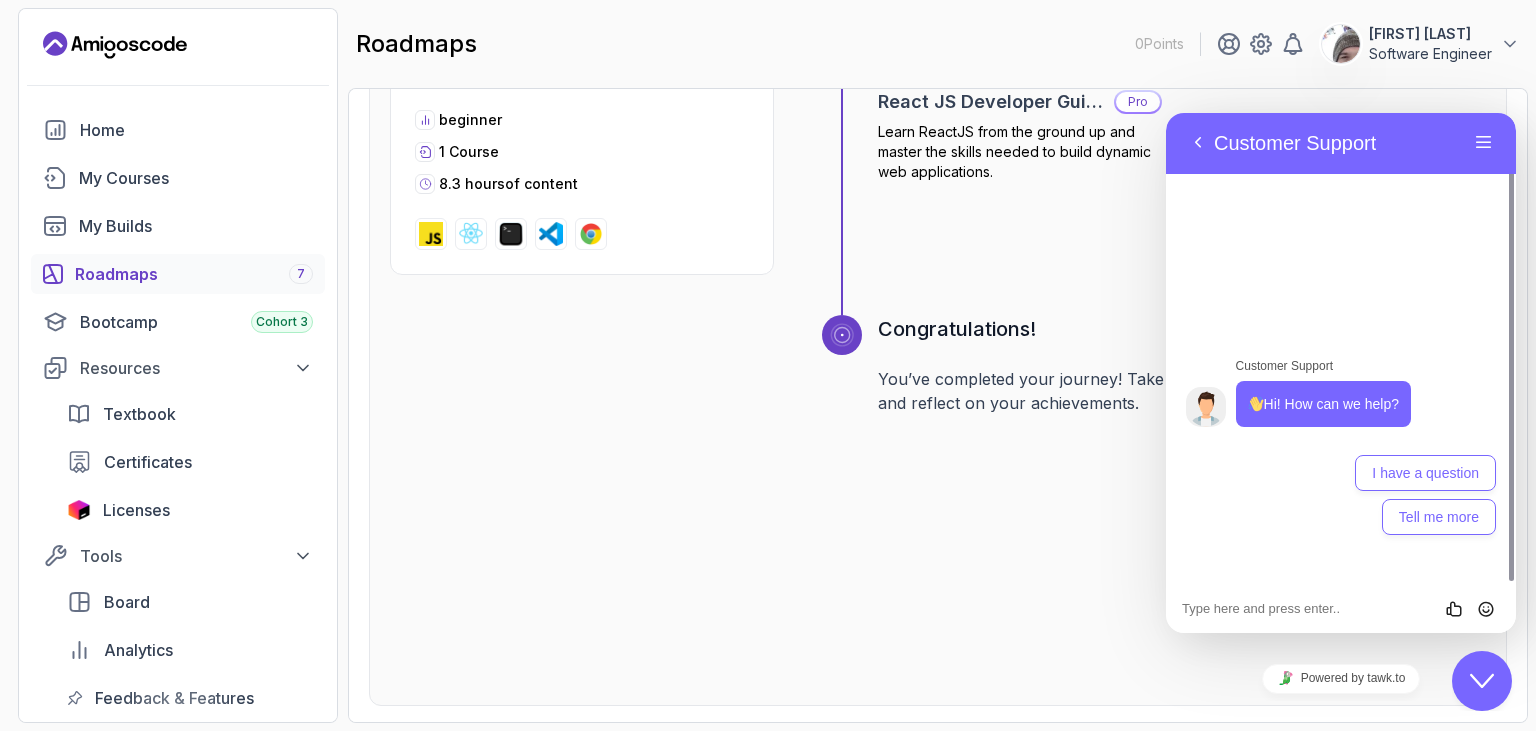click on "Close Chat This icon closes the chat window." 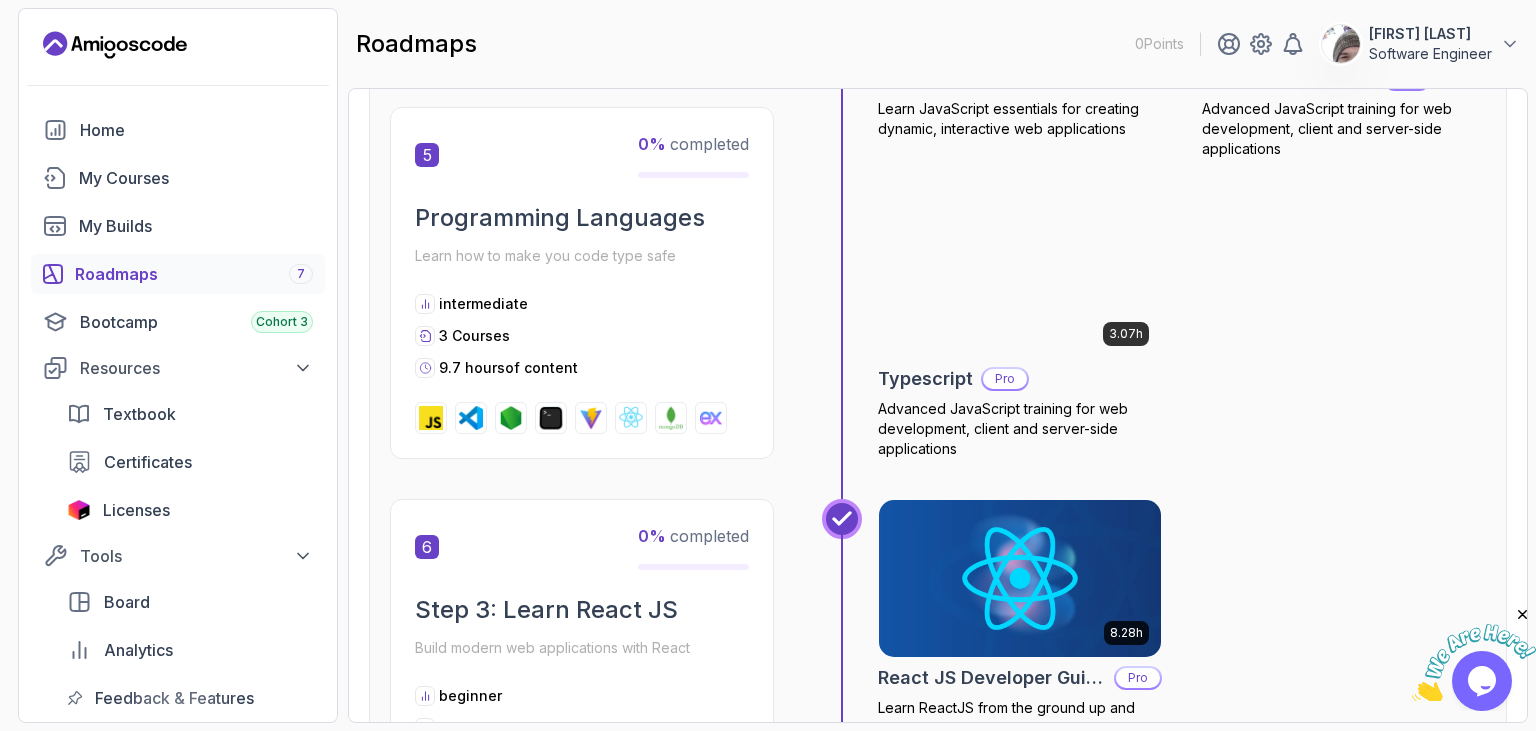 scroll, scrollTop: 2162, scrollLeft: 0, axis: vertical 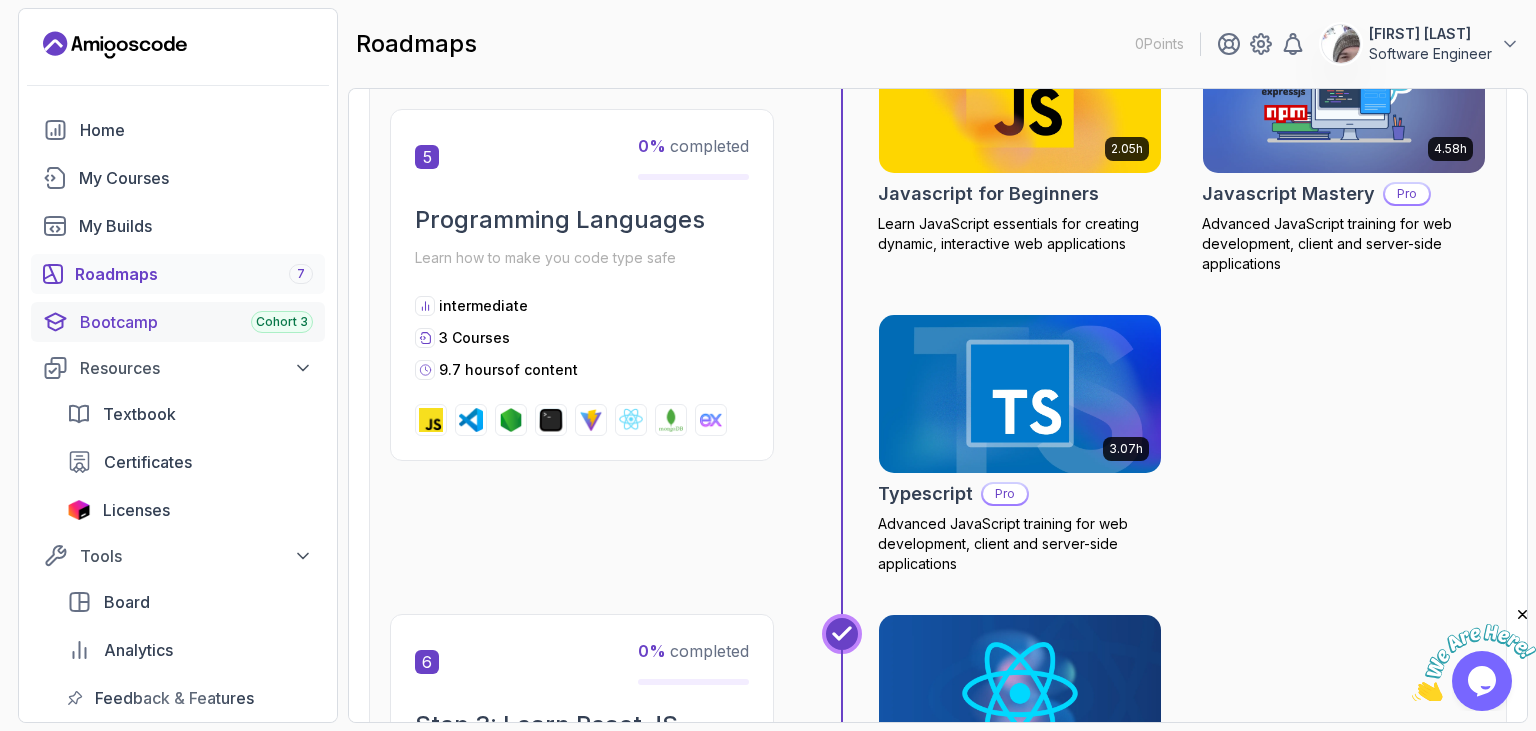 click on "Bootcamp Cohort 3" at bounding box center (196, 322) 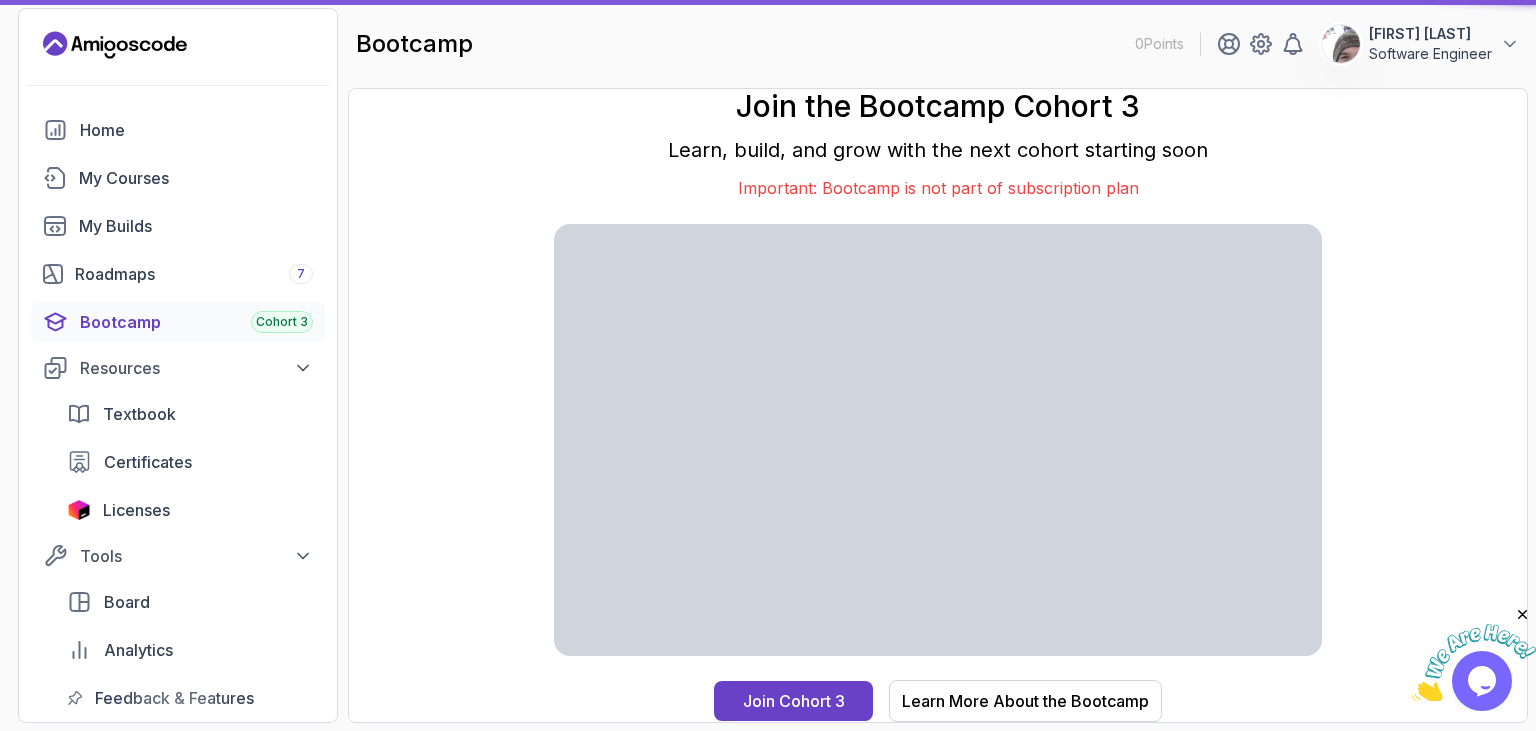 scroll, scrollTop: 0, scrollLeft: 0, axis: both 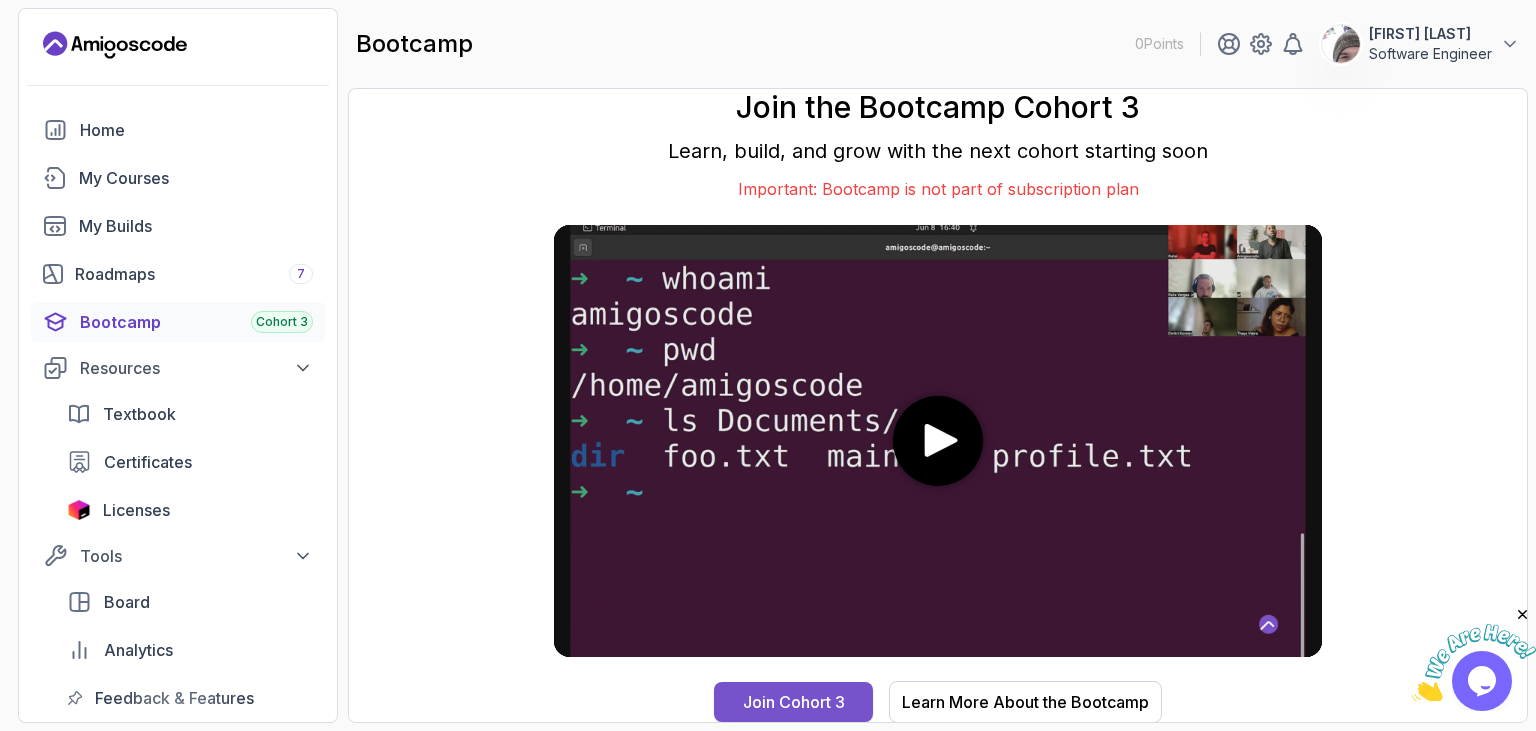 click on "Join Cohort 3" at bounding box center (794, 702) 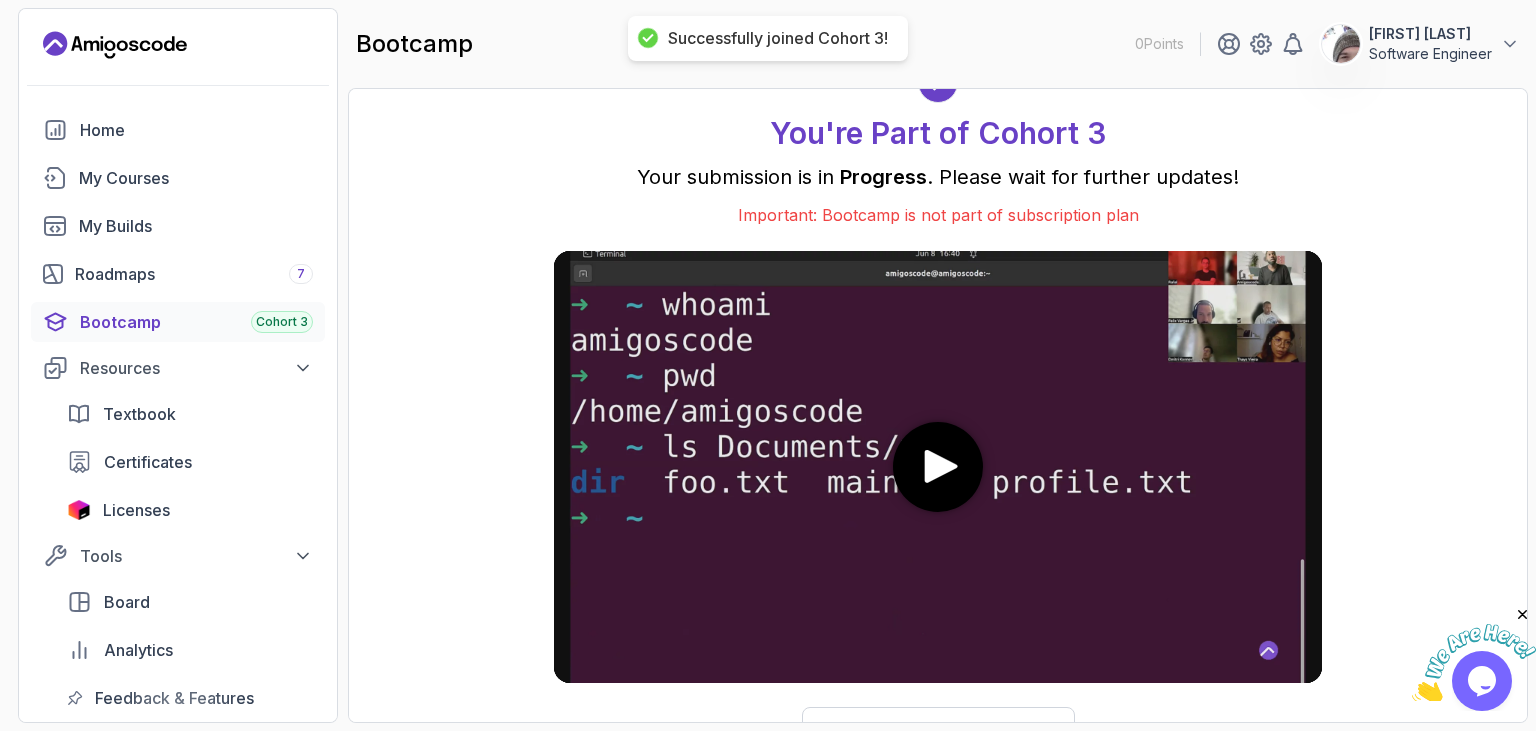 scroll, scrollTop: 26, scrollLeft: 0, axis: vertical 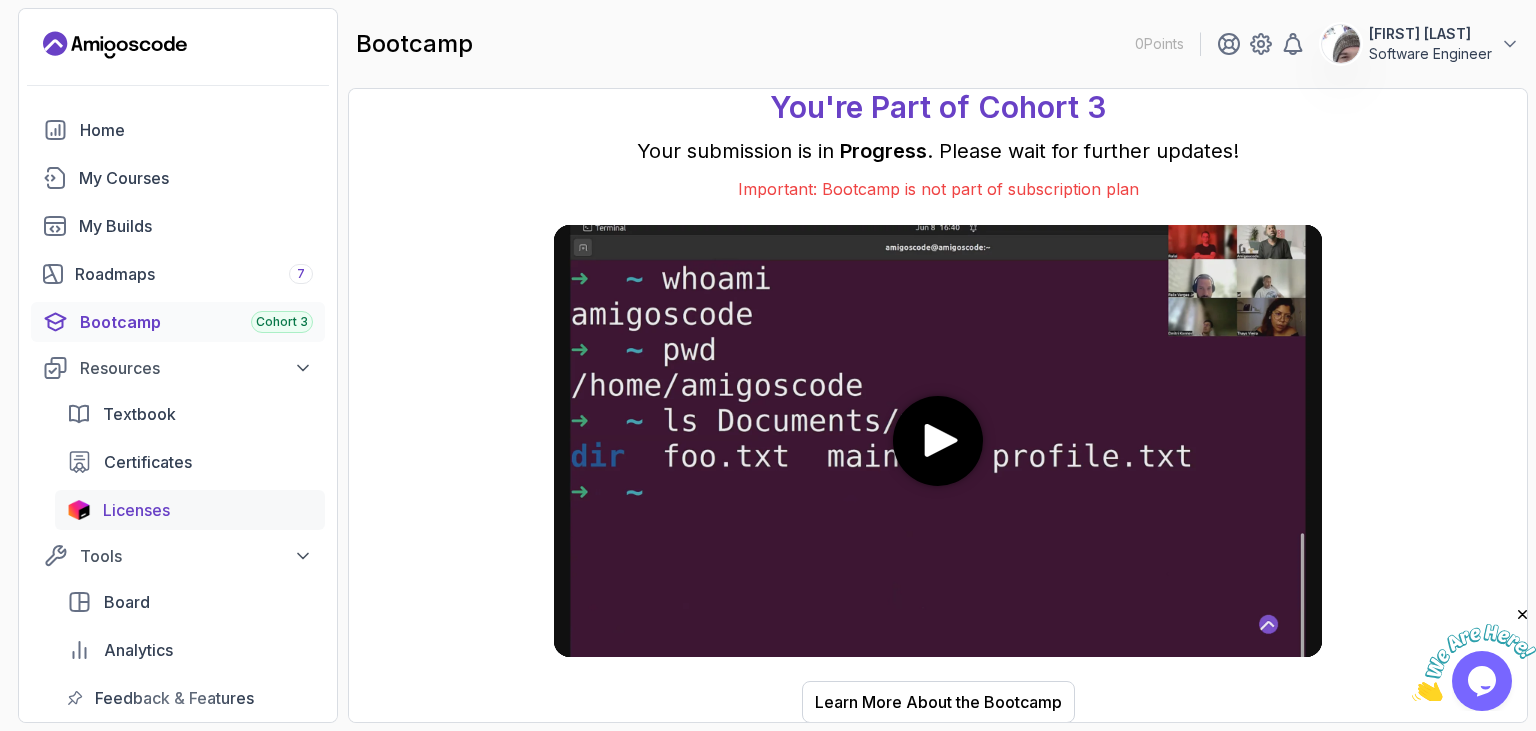 click on "Licenses" at bounding box center [208, 510] 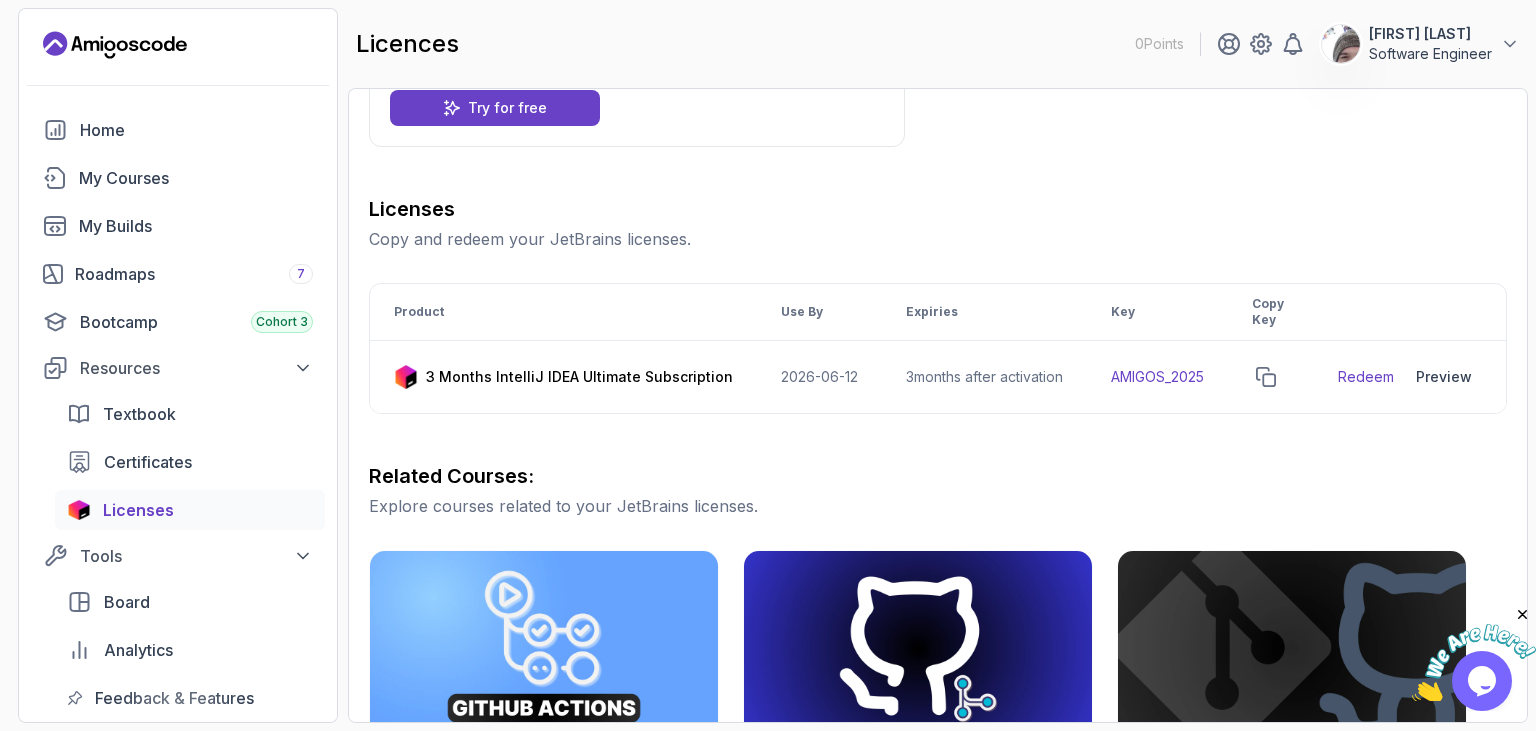 scroll, scrollTop: 230, scrollLeft: 0, axis: vertical 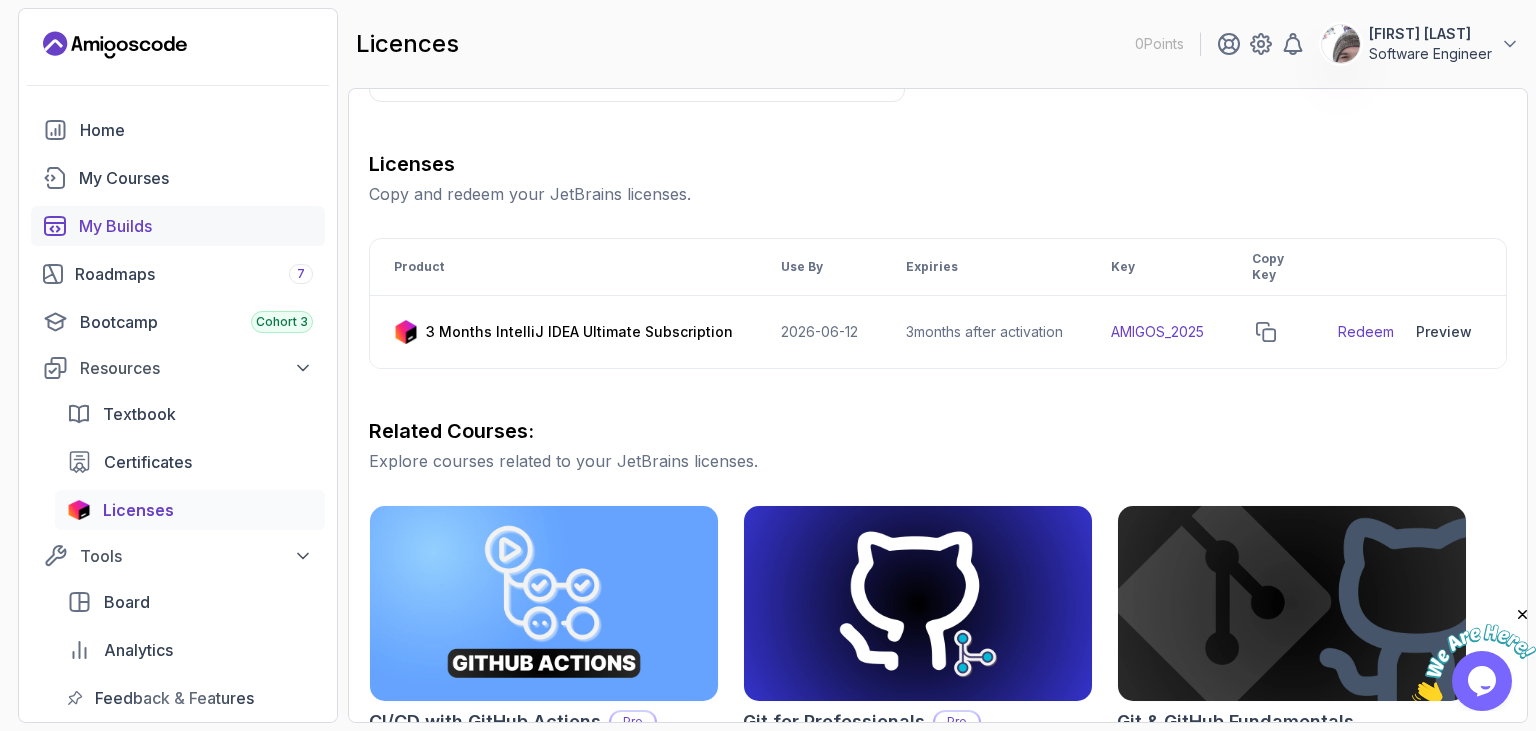 click on "My Builds" at bounding box center (196, 226) 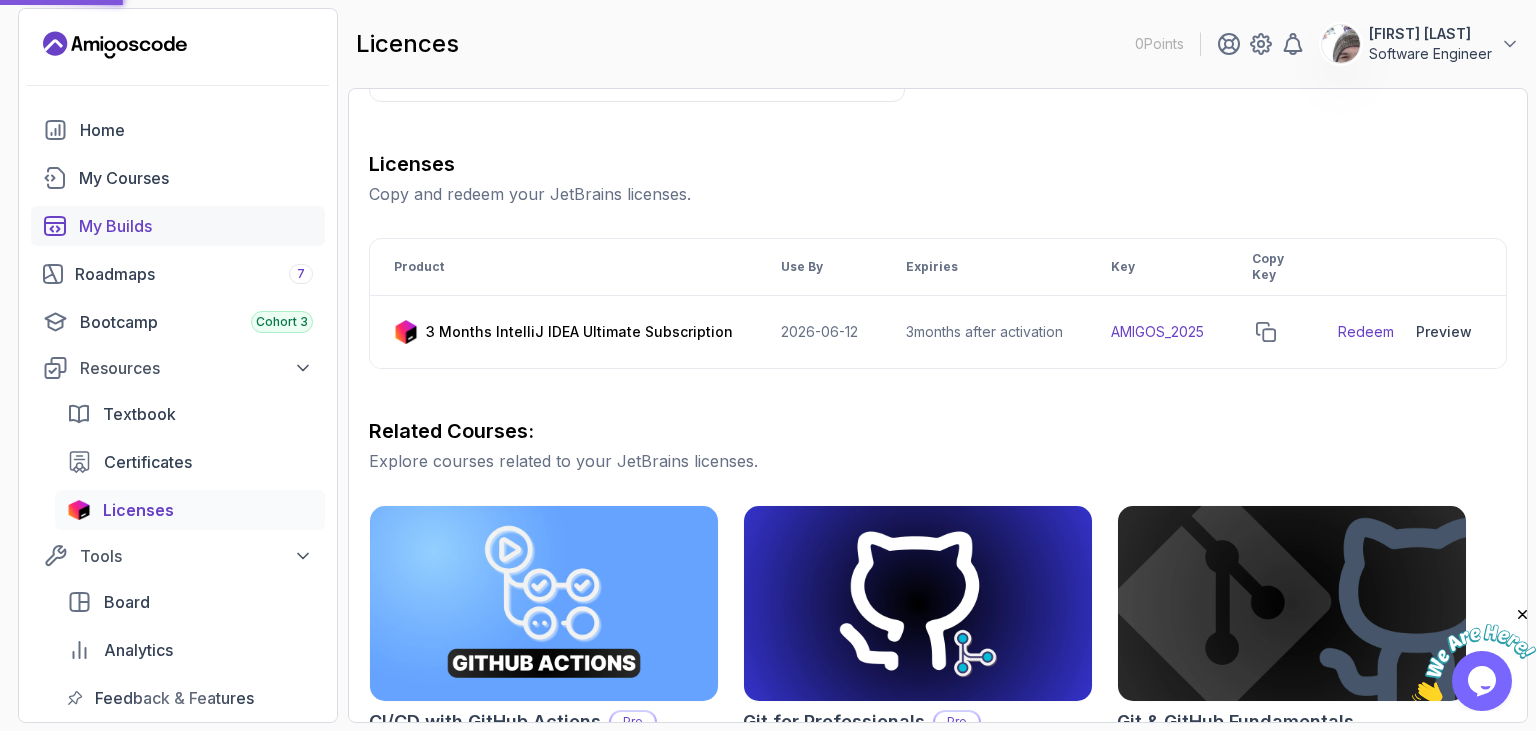 scroll, scrollTop: 0, scrollLeft: 0, axis: both 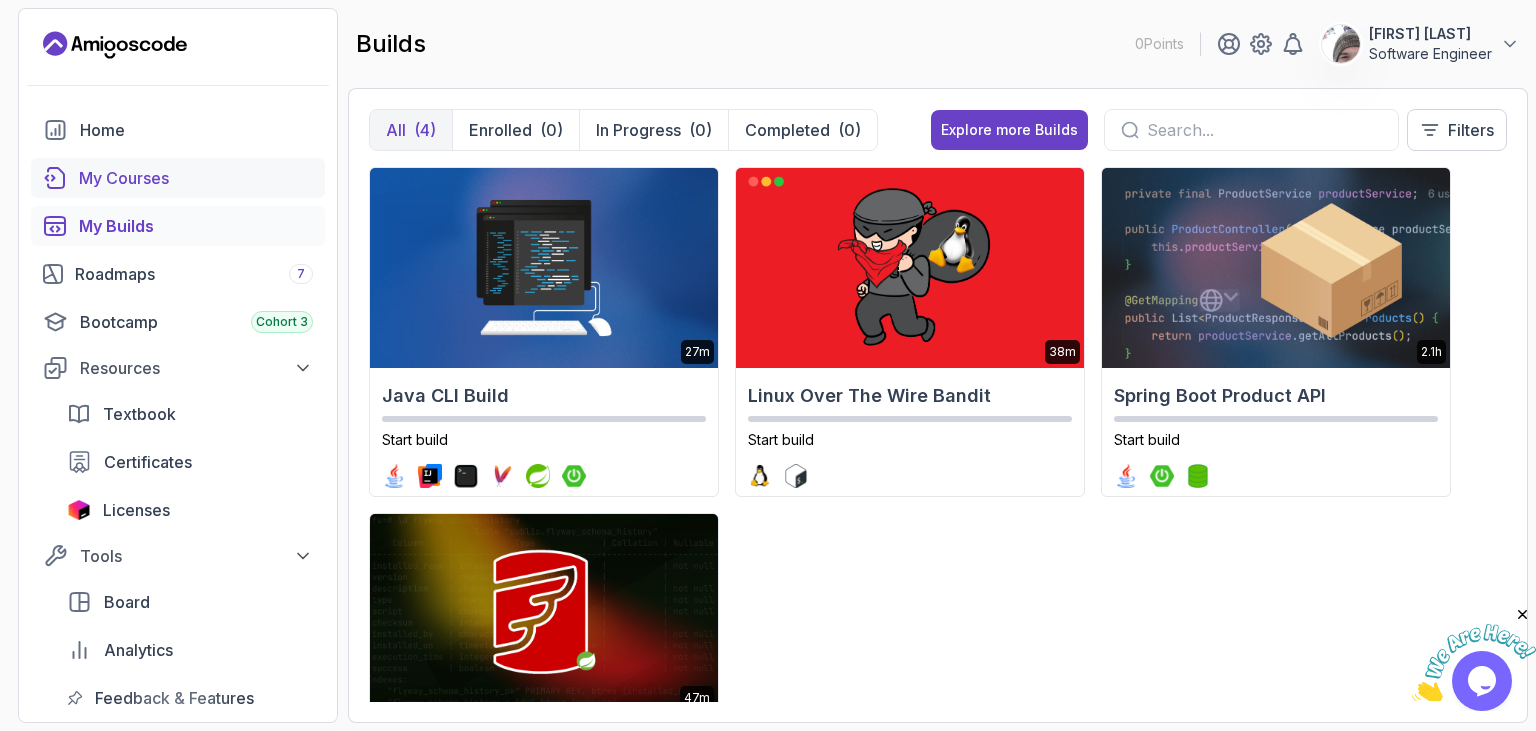 click on "My Courses" at bounding box center (196, 178) 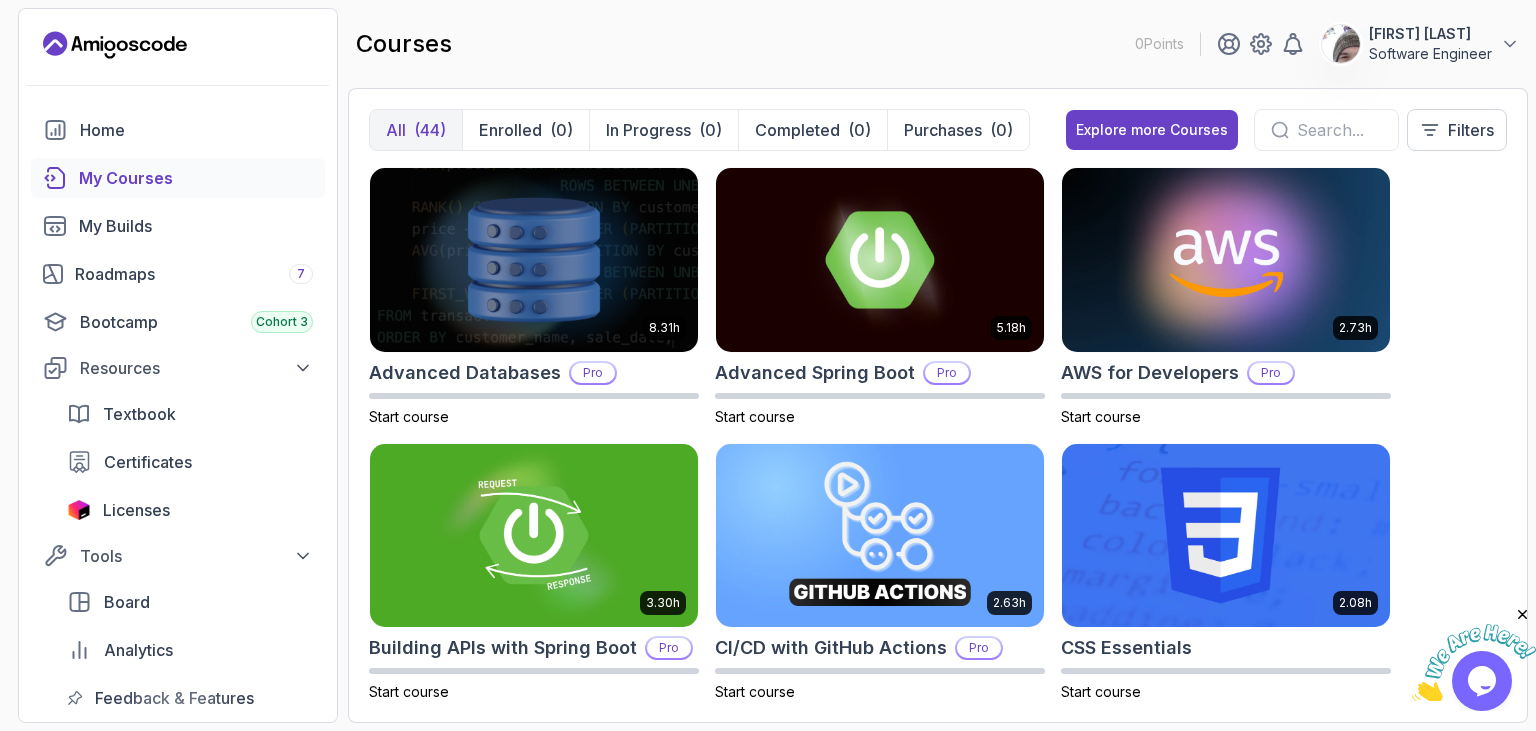 click on "Home My Courses My Builds Roadmaps 7 Bootcamp Cohort 3 Resources Textbook Certificates Licenses Tools Board Analytics Feedback & Features" at bounding box center [178, 414] 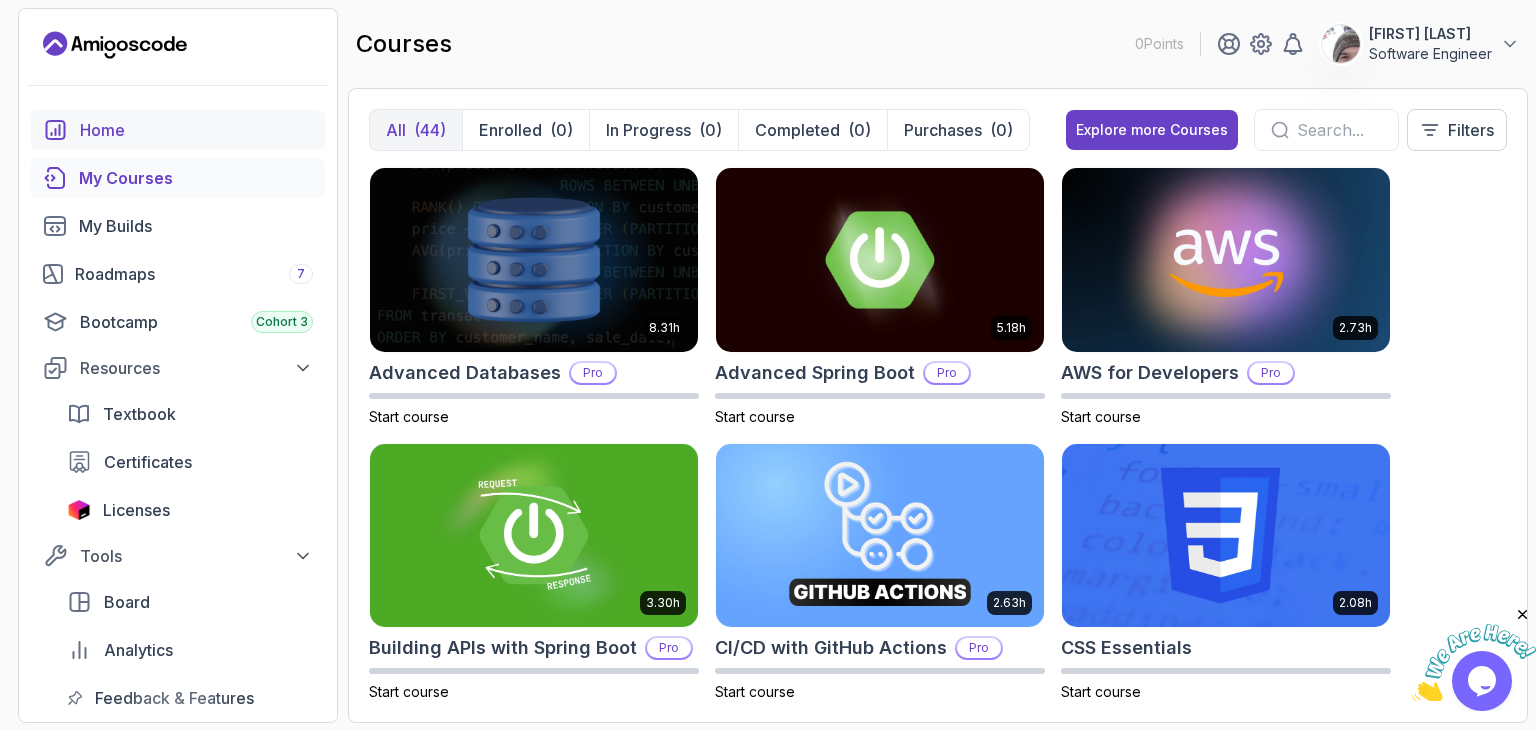 click on "Home" at bounding box center [178, 130] 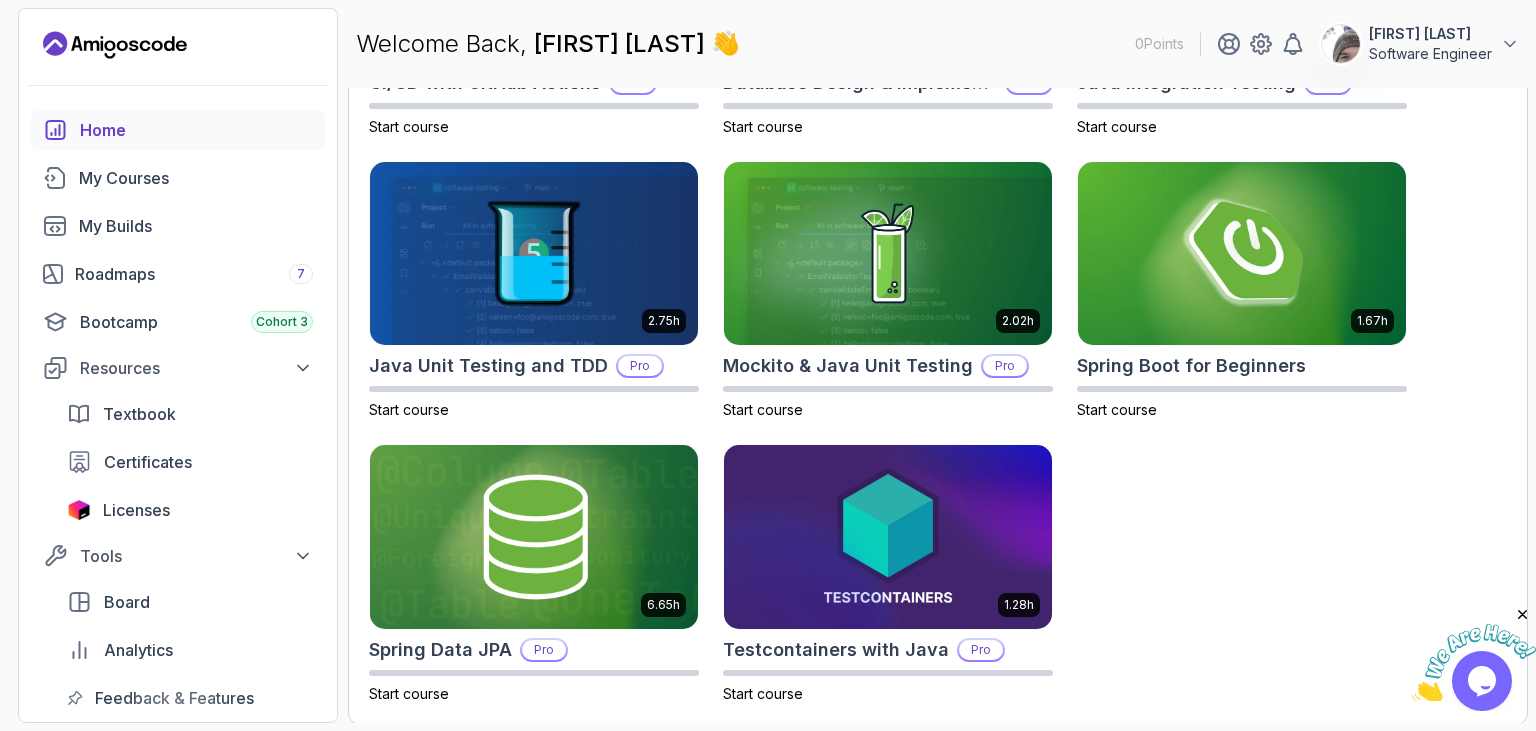 scroll, scrollTop: 372, scrollLeft: 0, axis: vertical 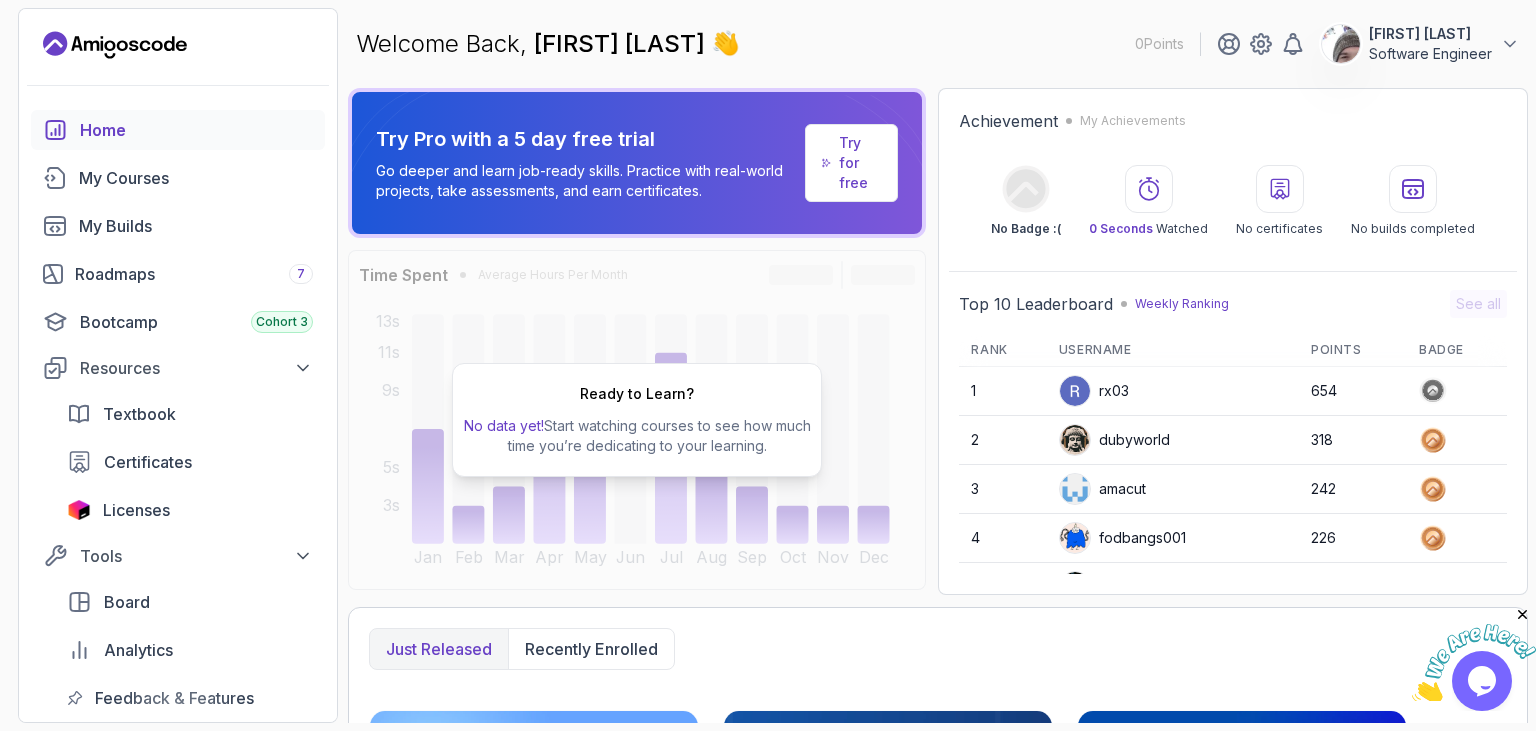 click on "[FIRST] [LAST] Software Engineer" at bounding box center (1420, 44) 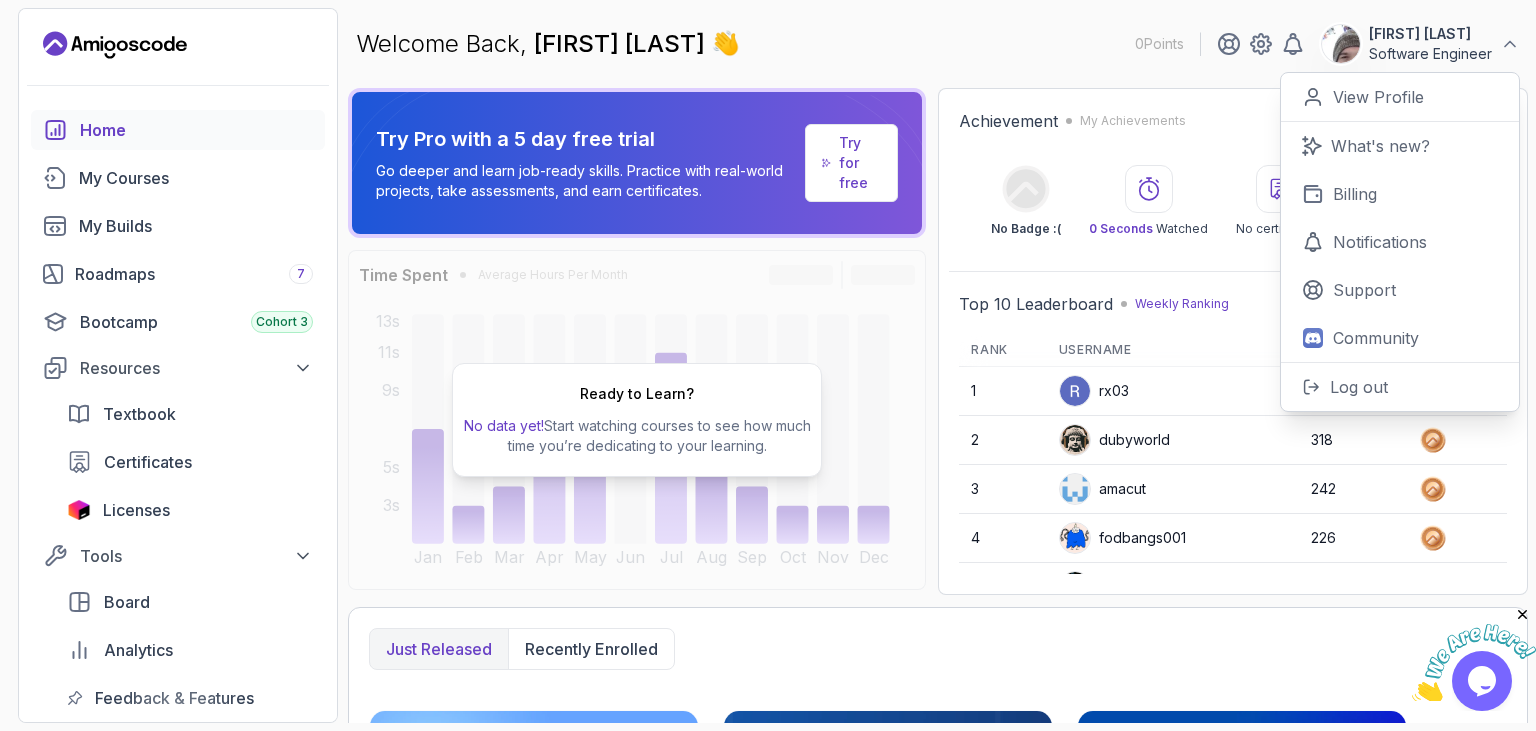 click on "[FIRST] [LAST] Software Engineer" at bounding box center [1420, 44] 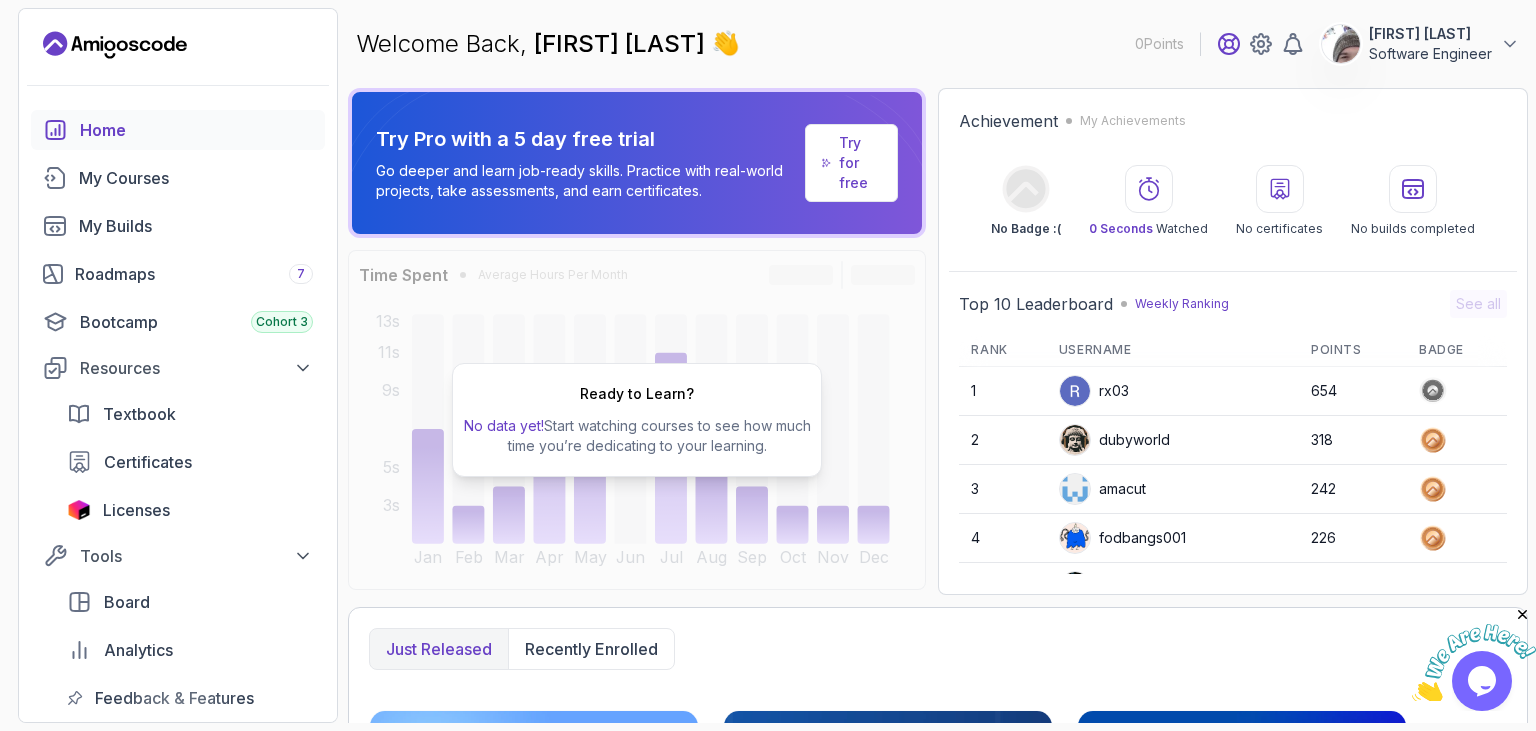 click 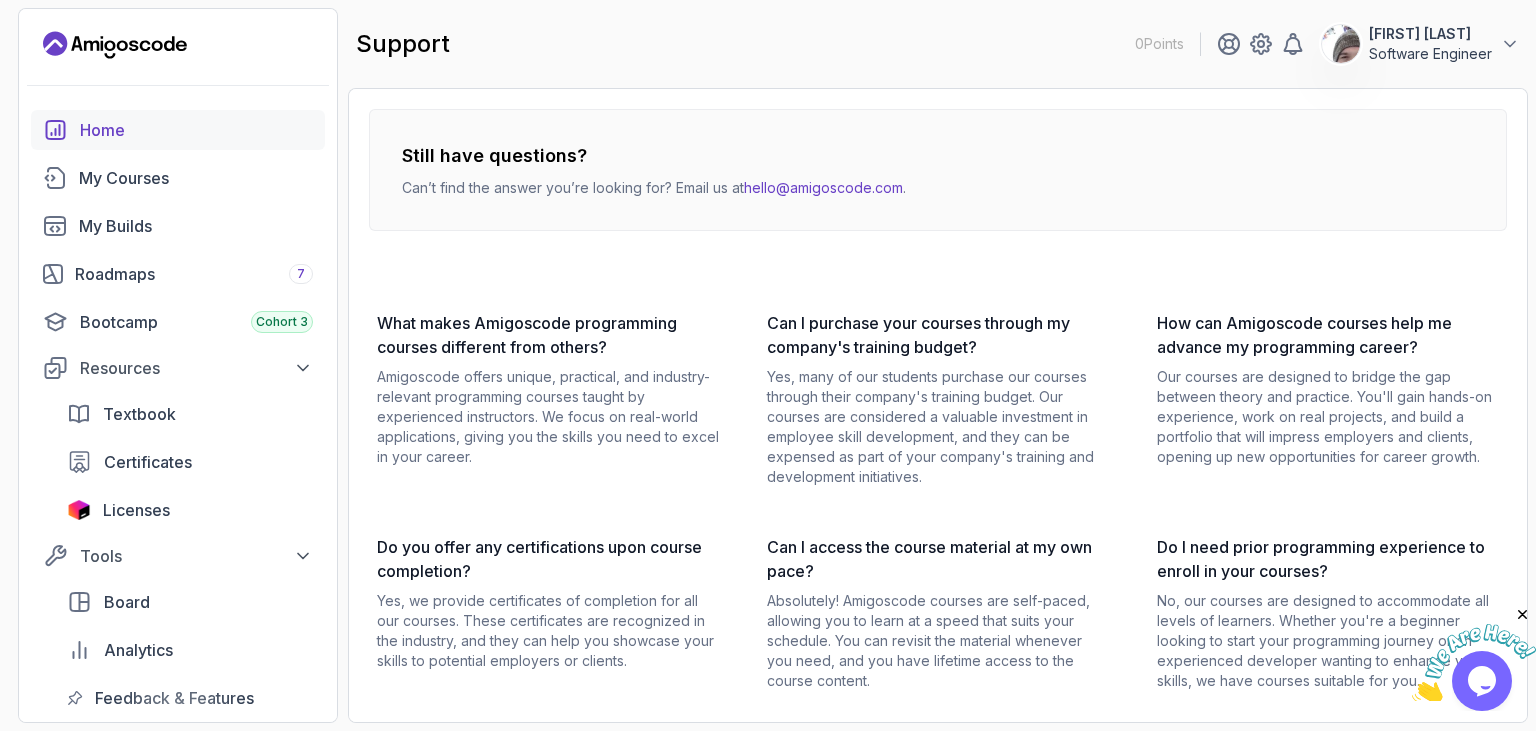 click 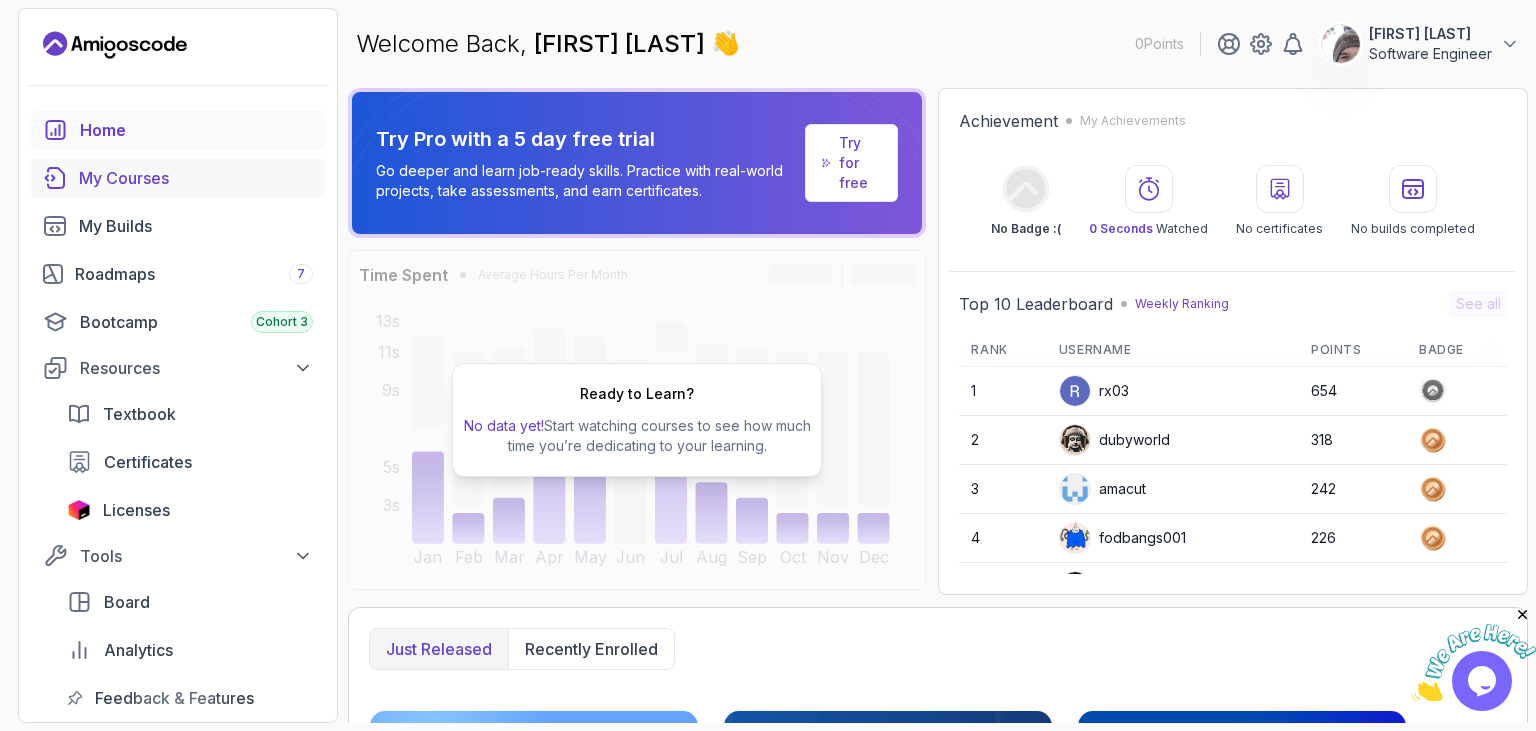 click on "My Courses" at bounding box center [178, 178] 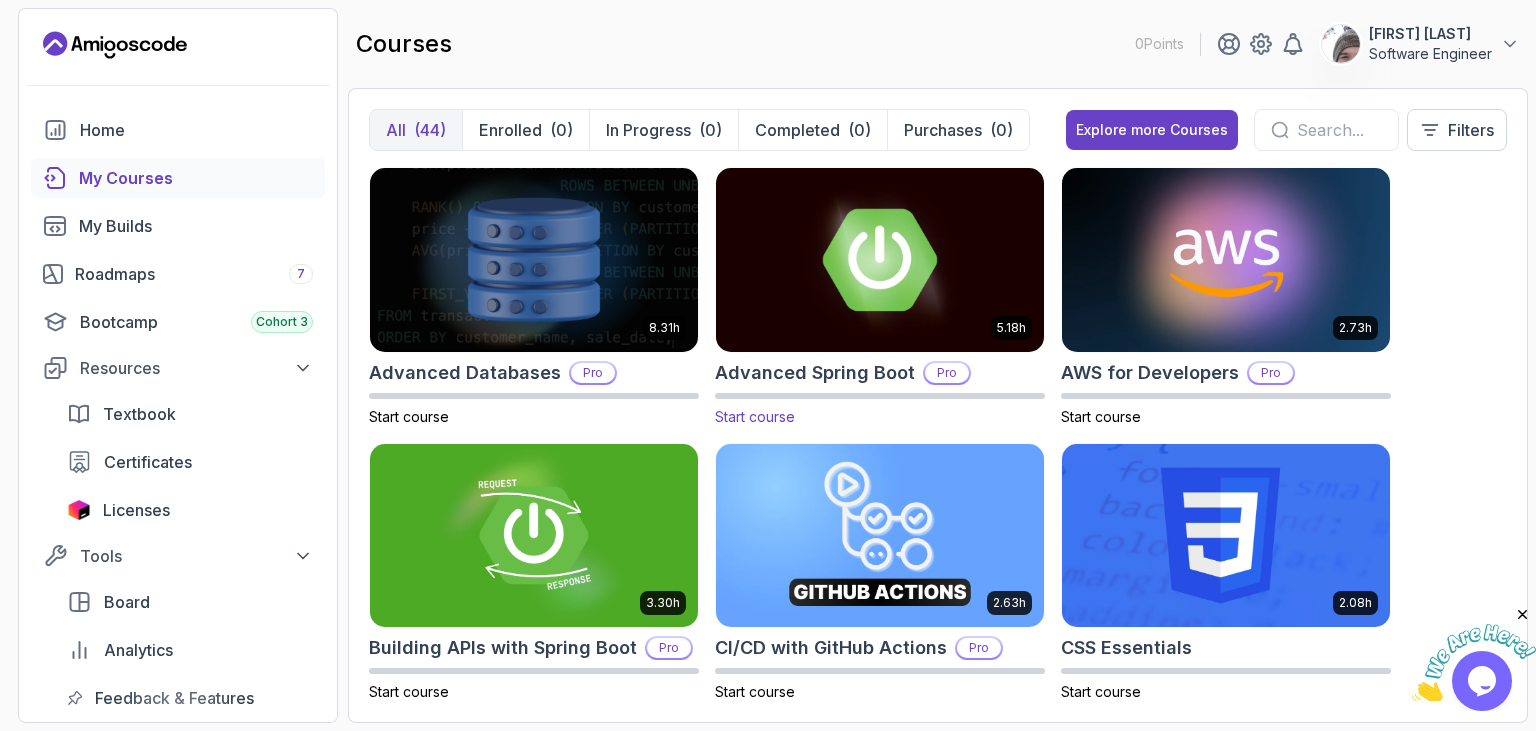 click on "Pro" at bounding box center (947, 373) 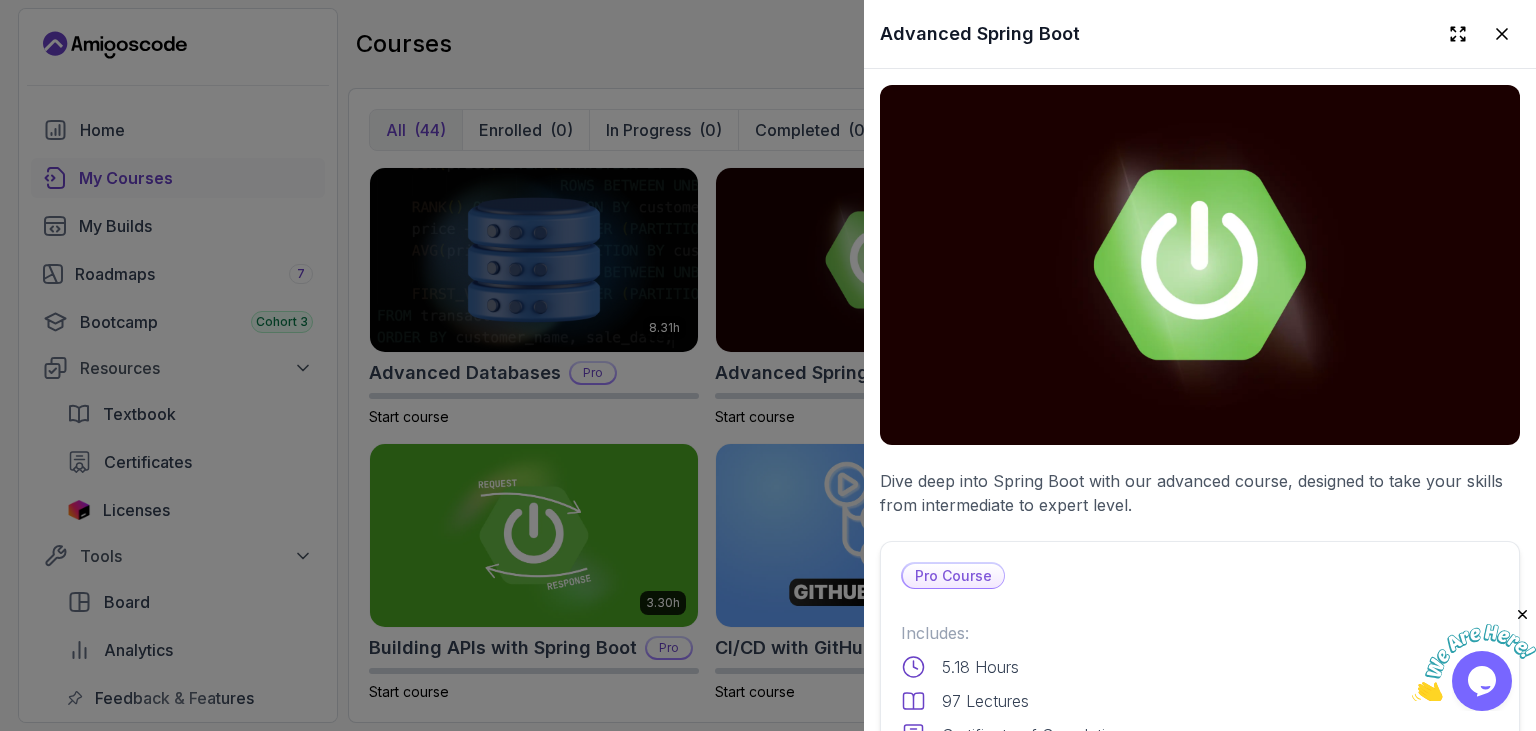 click on "Pro Course" at bounding box center [953, 576] 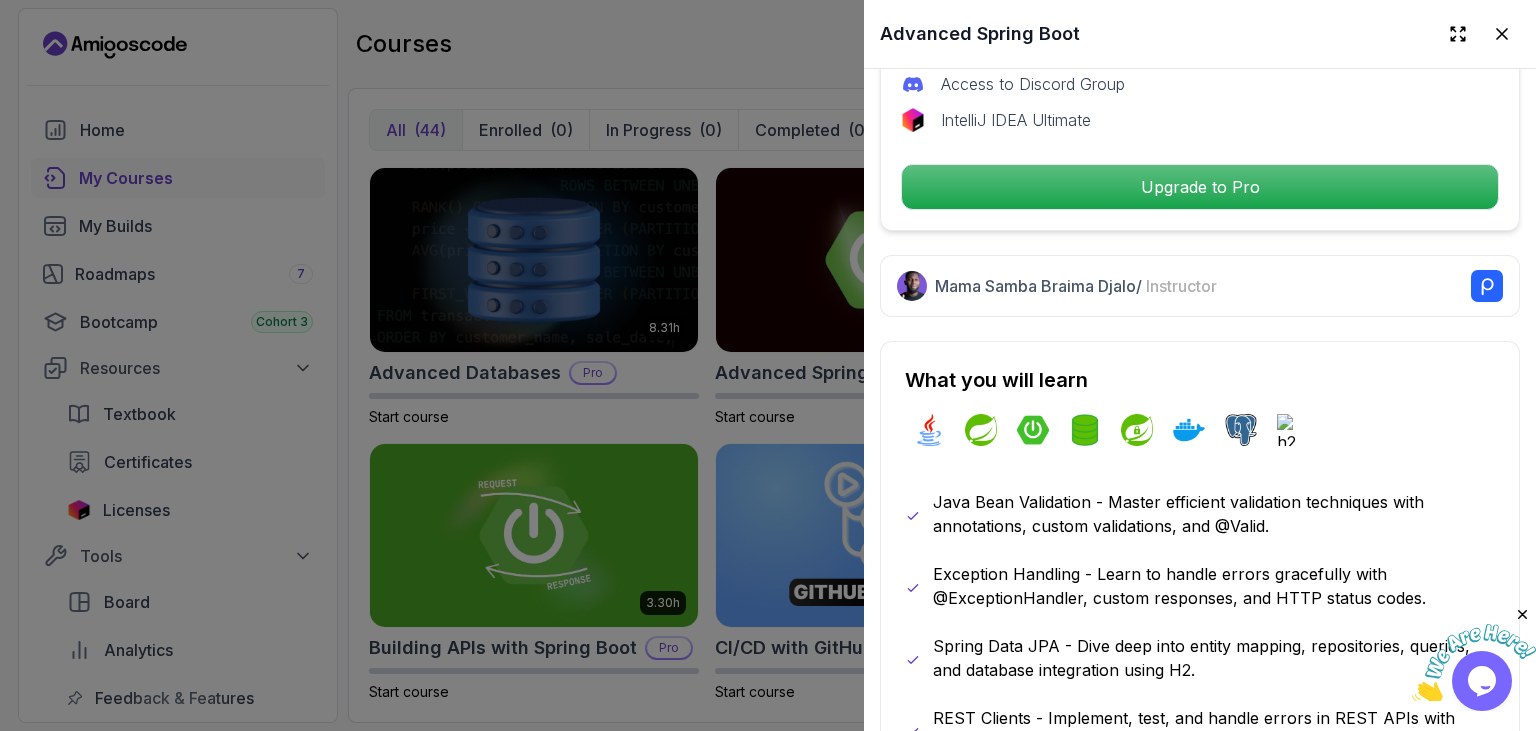 scroll, scrollTop: 921, scrollLeft: 0, axis: vertical 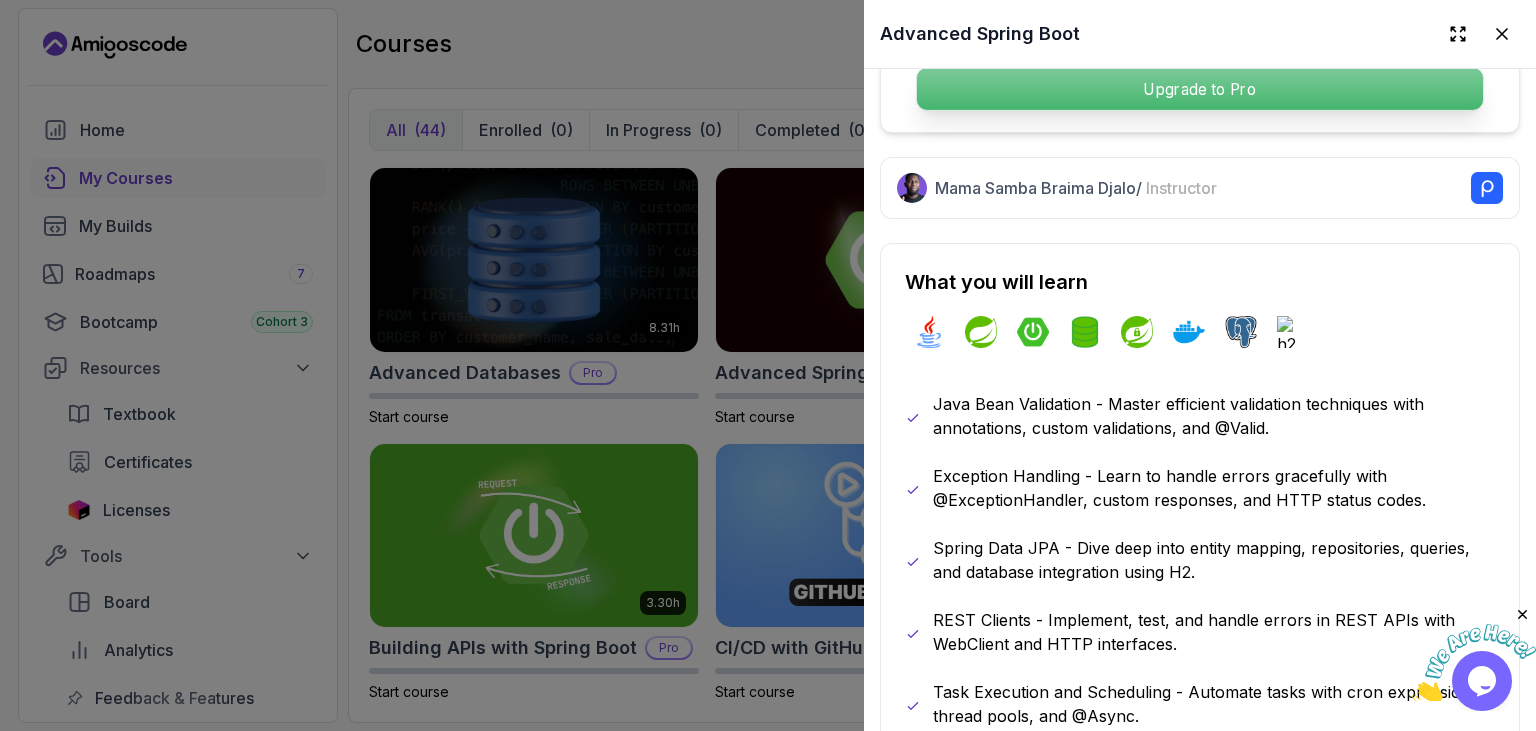 click on "Upgrade to Pro" at bounding box center [1200, 89] 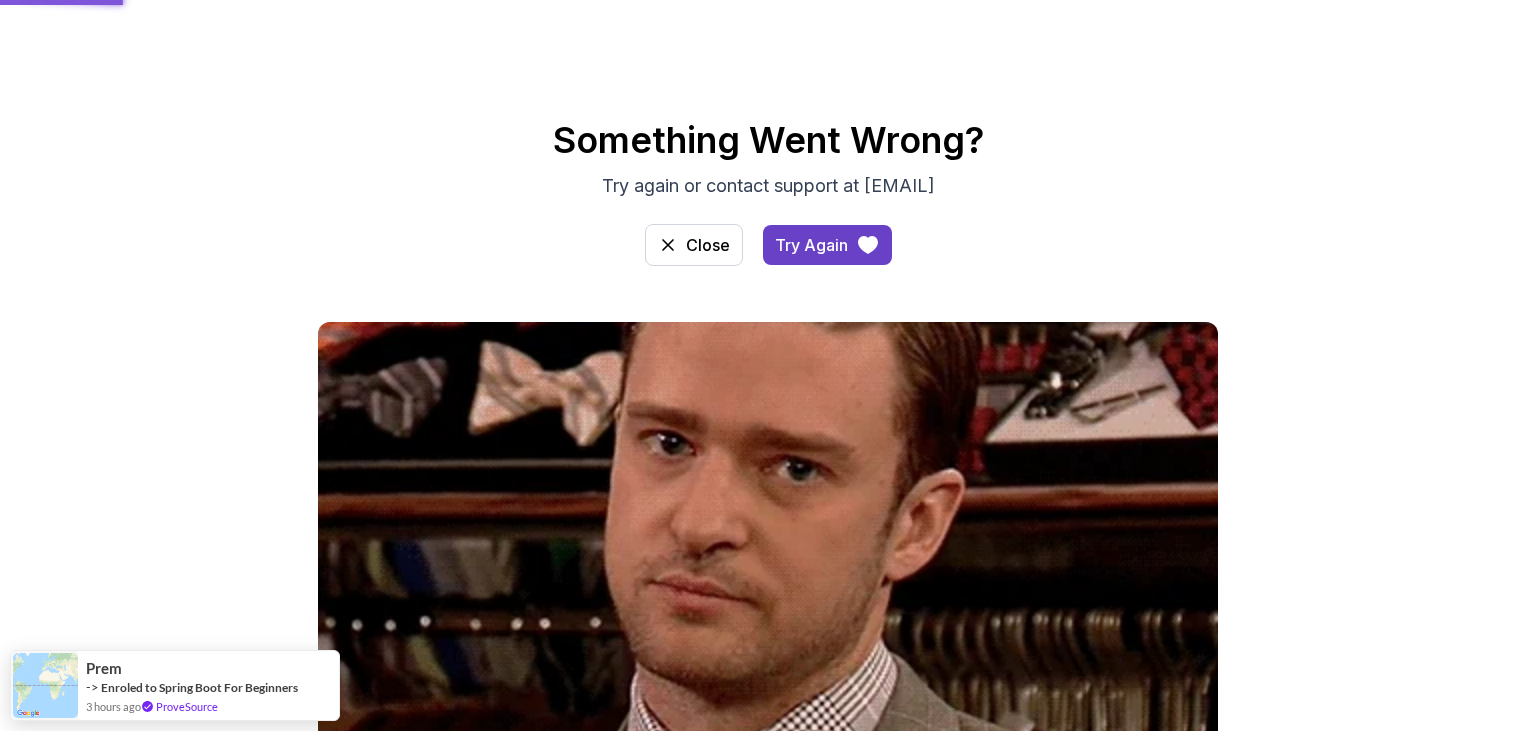 scroll, scrollTop: 0, scrollLeft: 0, axis: both 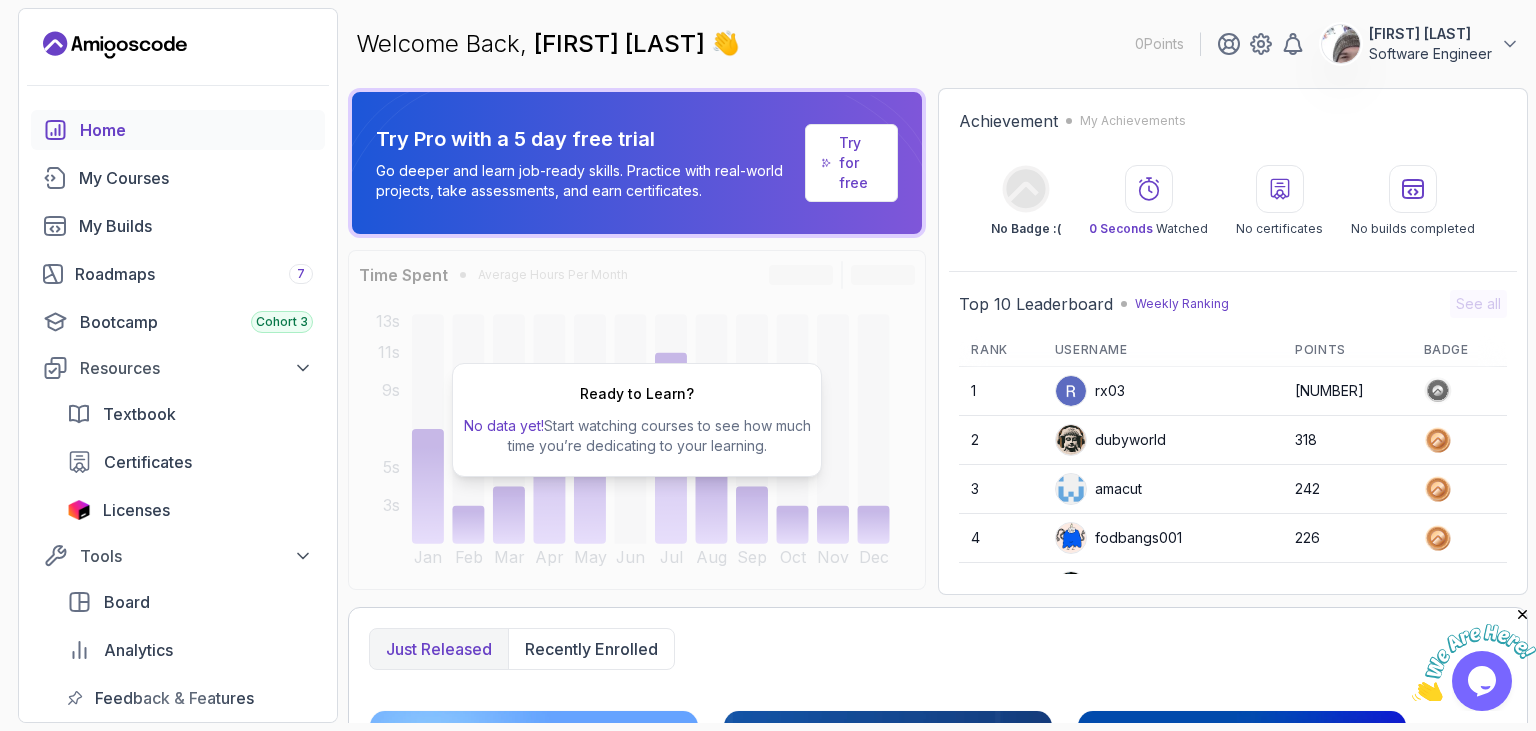 click 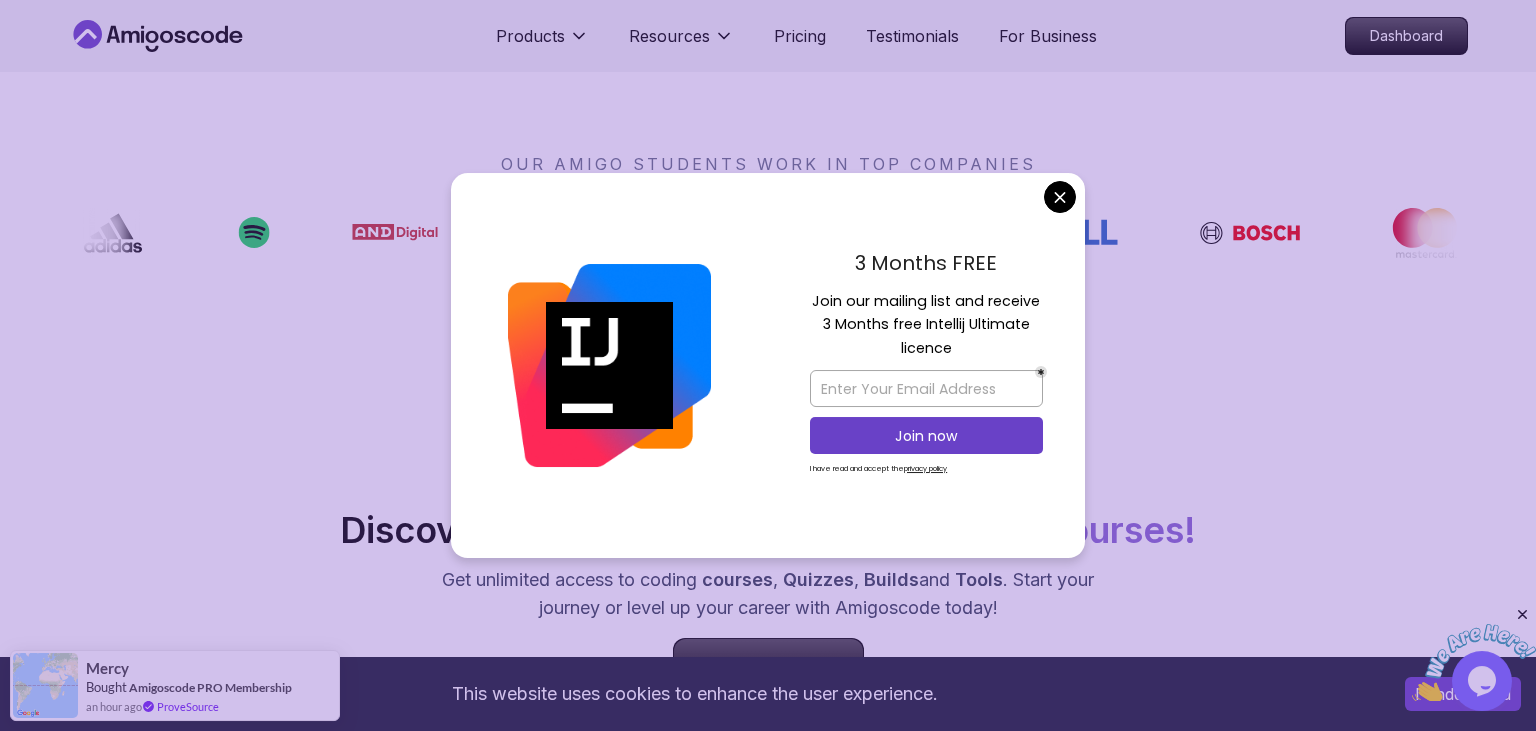 scroll, scrollTop: 1584, scrollLeft: 0, axis: vertical 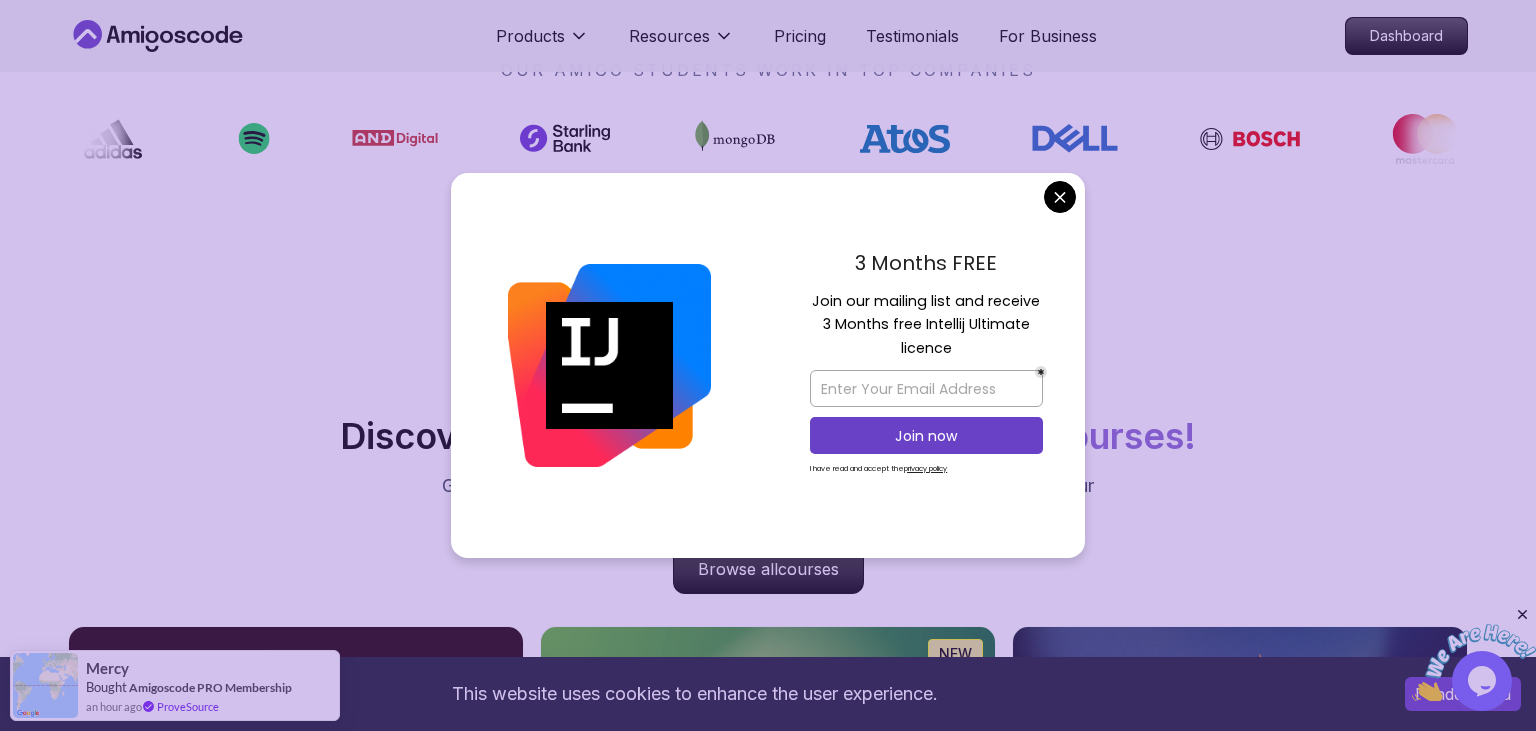 click 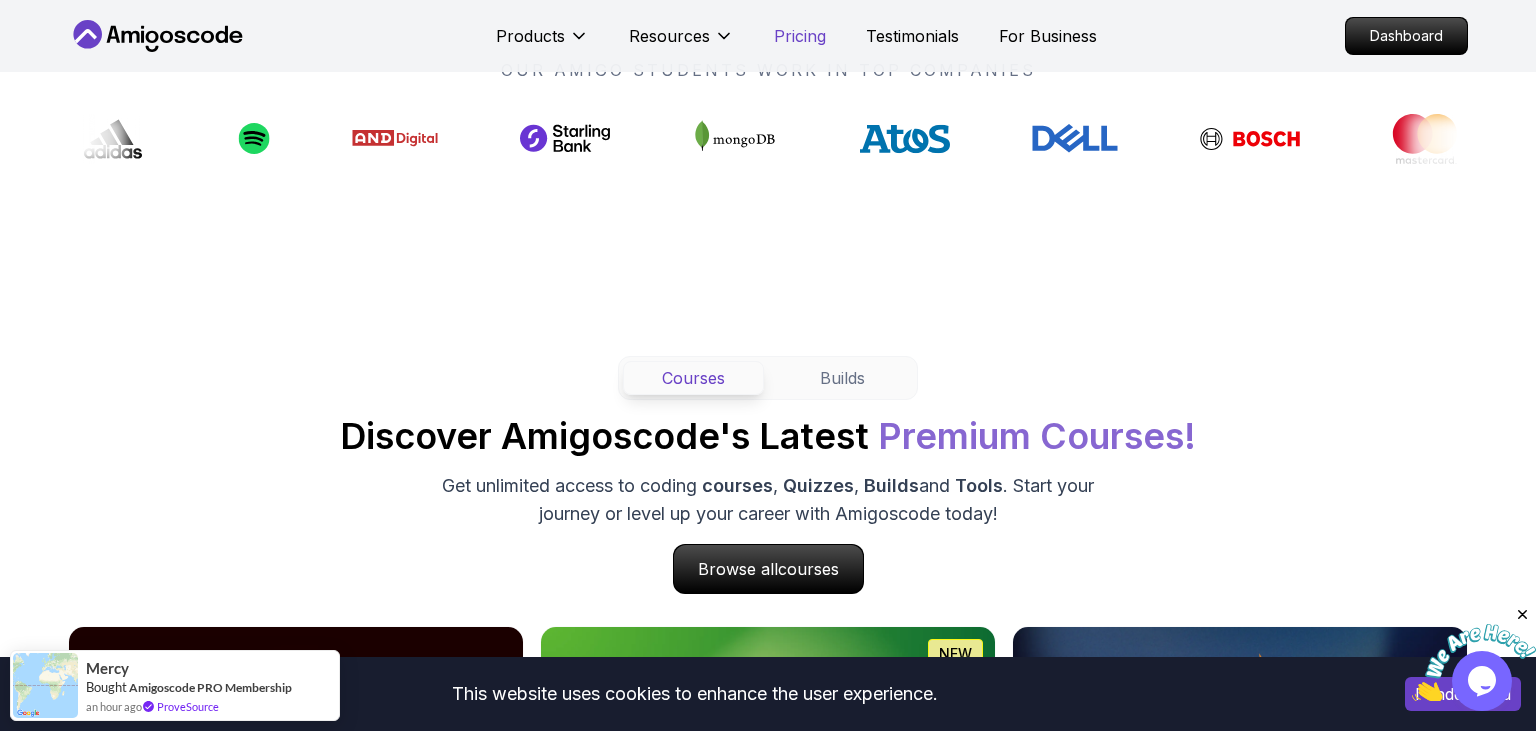 click on "Pricing" at bounding box center [800, 36] 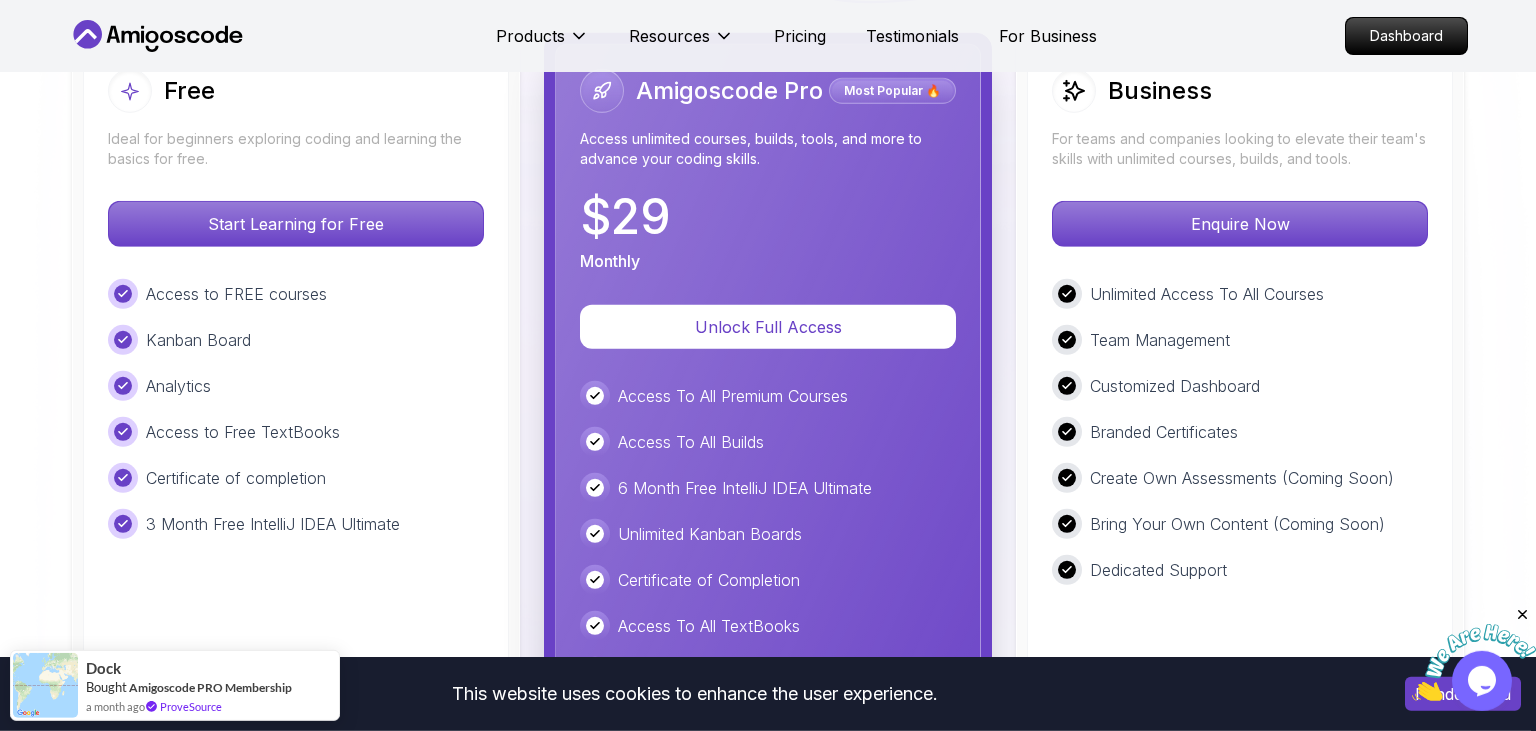 scroll, scrollTop: 4712, scrollLeft: 0, axis: vertical 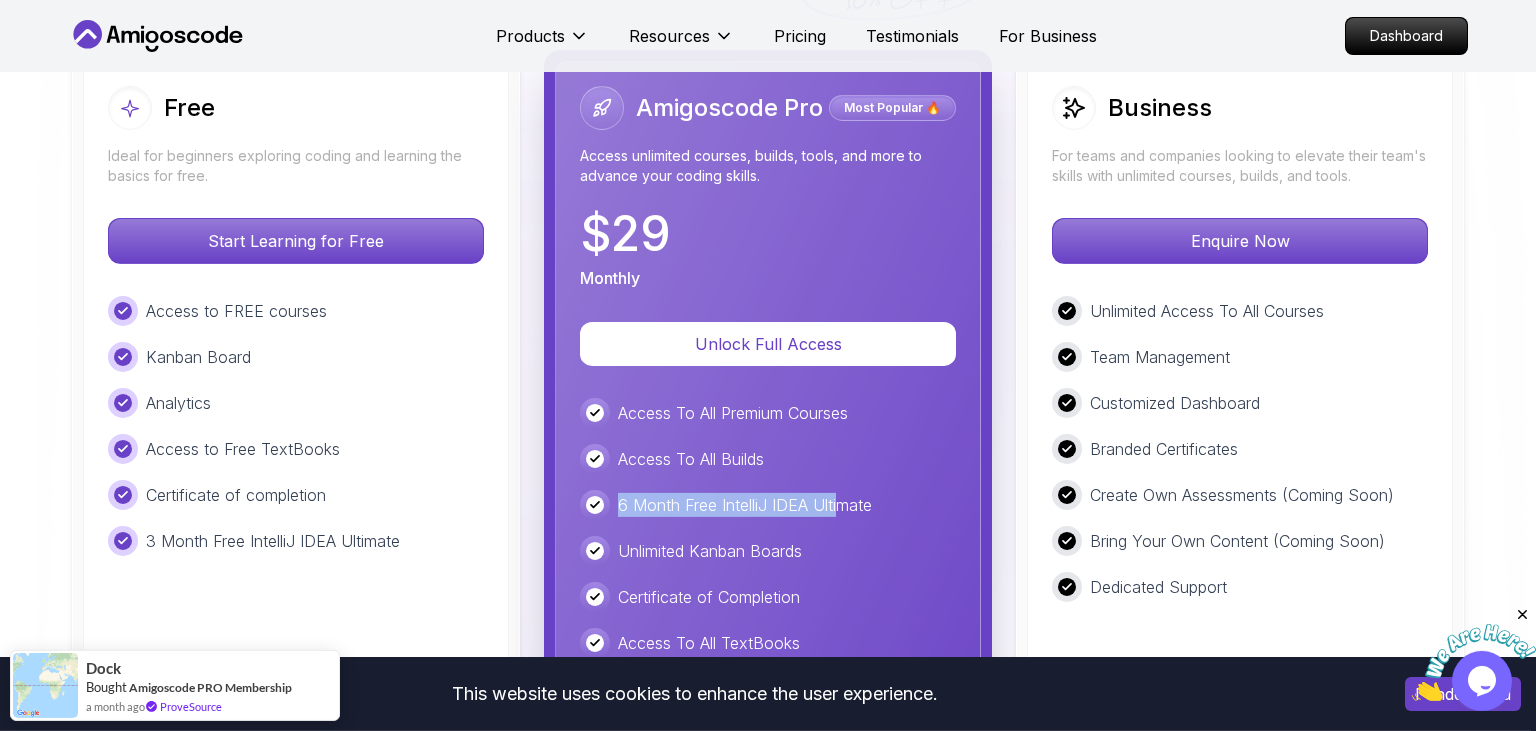 drag, startPoint x: 654, startPoint y: 370, endPoint x: 839, endPoint y: 442, distance: 198.517 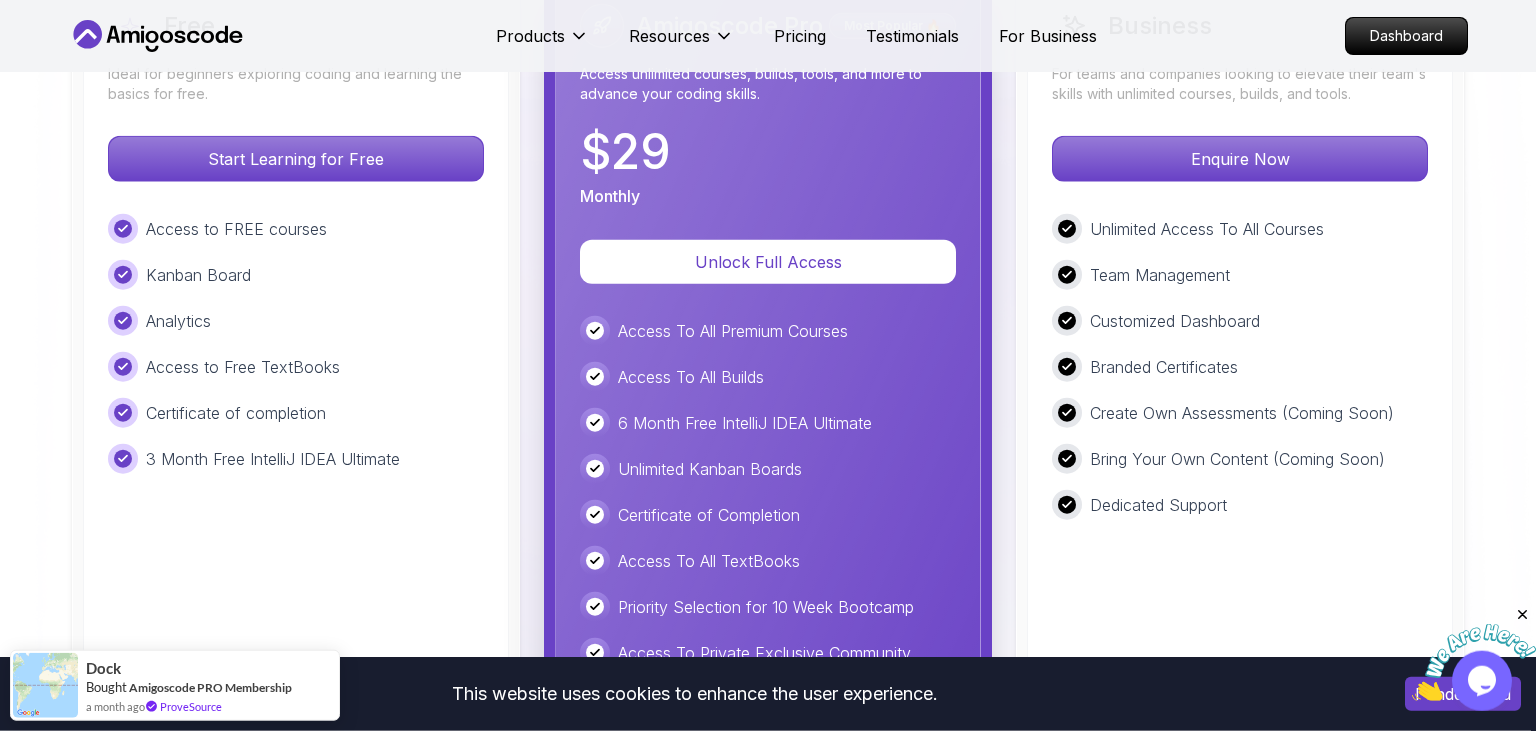 scroll, scrollTop: 4817, scrollLeft: 0, axis: vertical 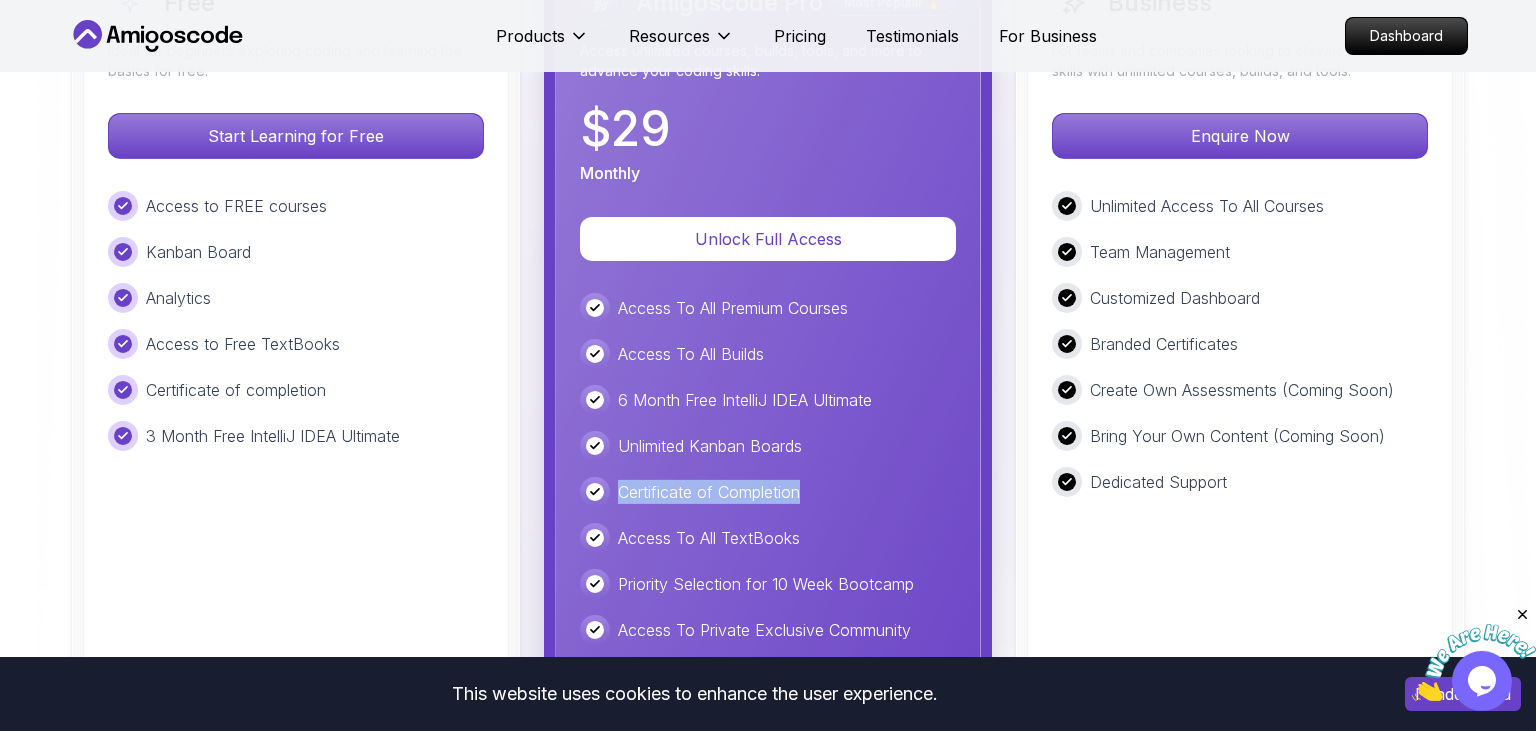 drag, startPoint x: 715, startPoint y: 367, endPoint x: 882, endPoint y: 415, distance: 173.76134 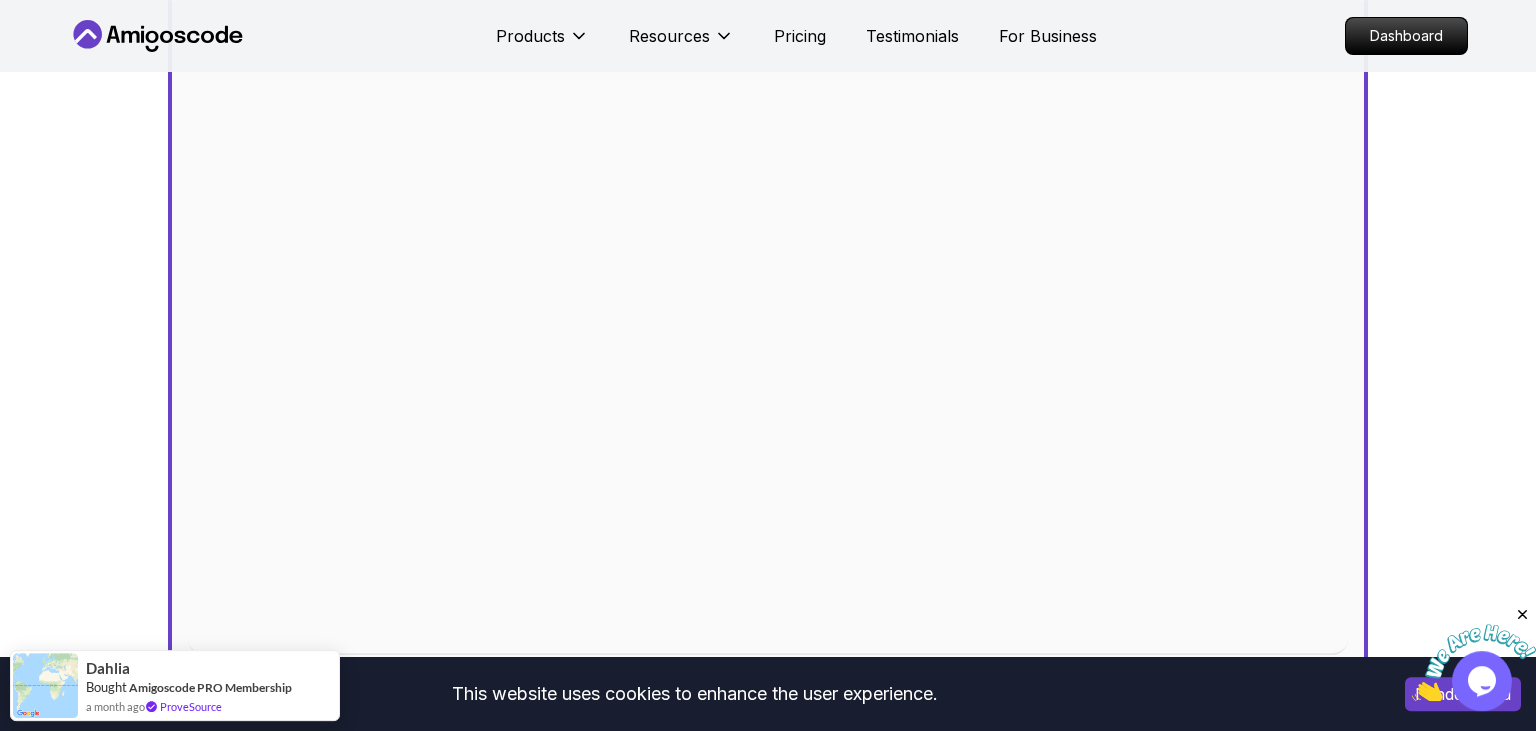scroll, scrollTop: 593, scrollLeft: 0, axis: vertical 